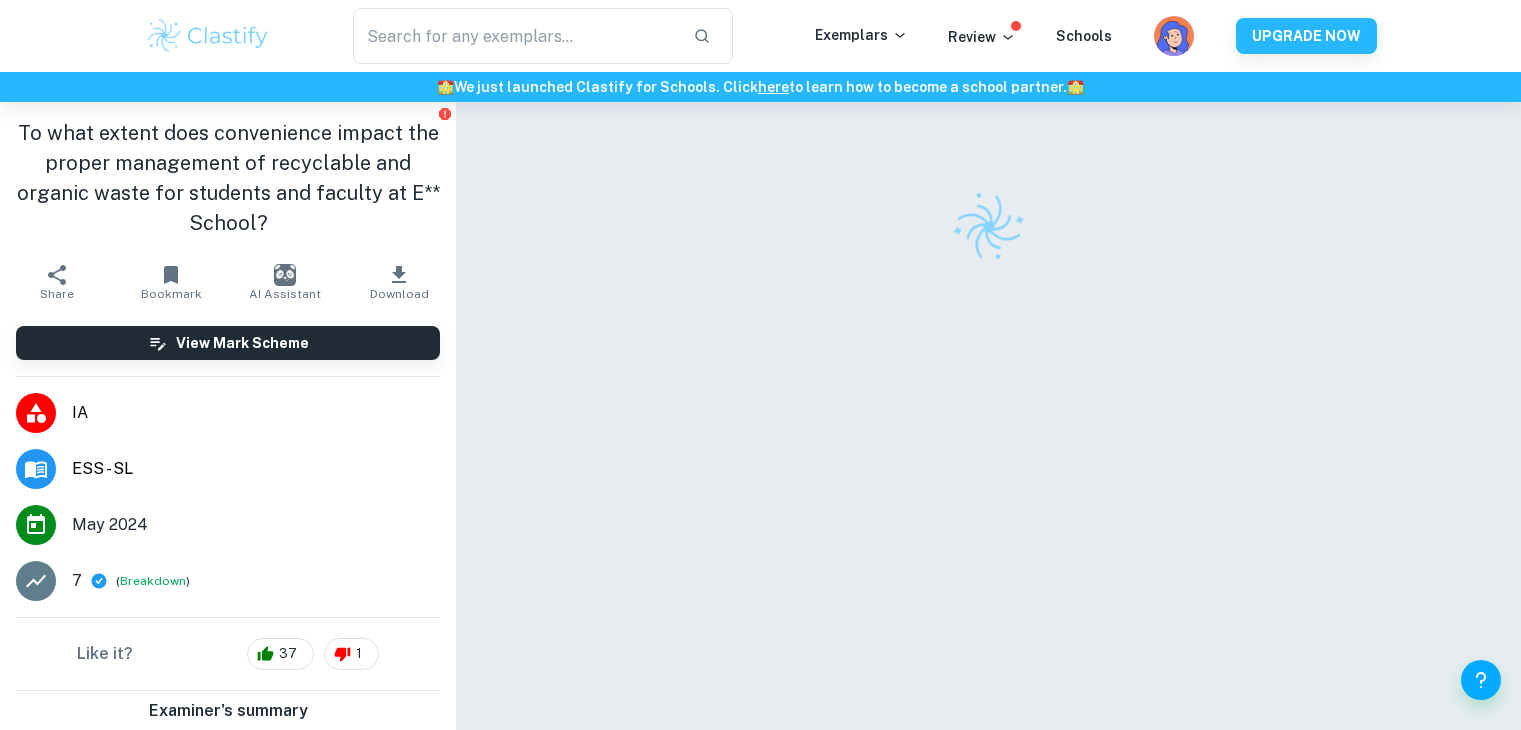 scroll, scrollTop: 0, scrollLeft: 0, axis: both 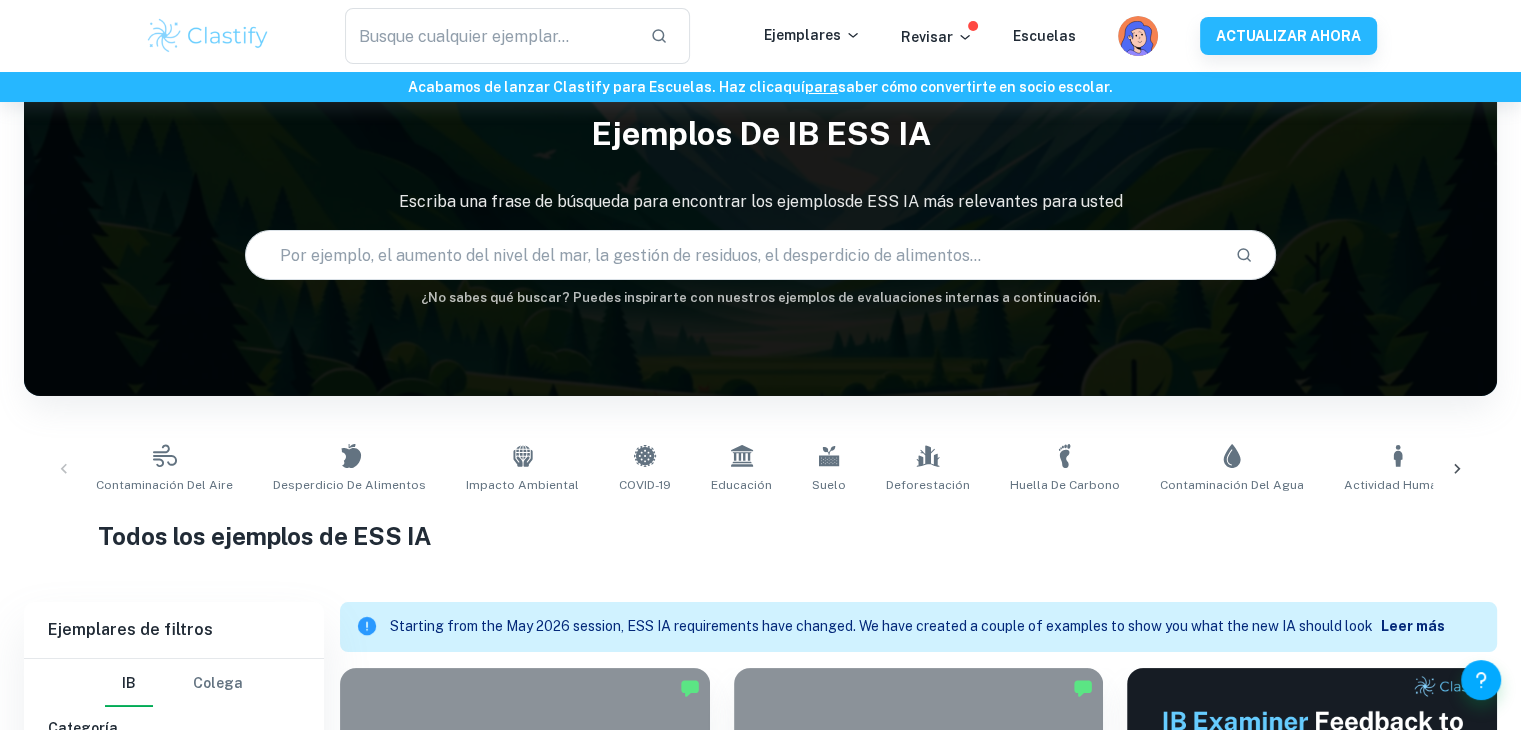 click on "Contaminación del aire Desperdicio de alimentos Impacto ambiental COVID-19 Educación Suelo Deforestación Huella de carbono Contaminación del agua Actividad humana Biodiversidad Acidez del agua Metales pesados Energía renovable Impacto de género PIB Emisiones de carbono Consumo de plástico Consumo de carne Cambio climático" at bounding box center (760, 469) 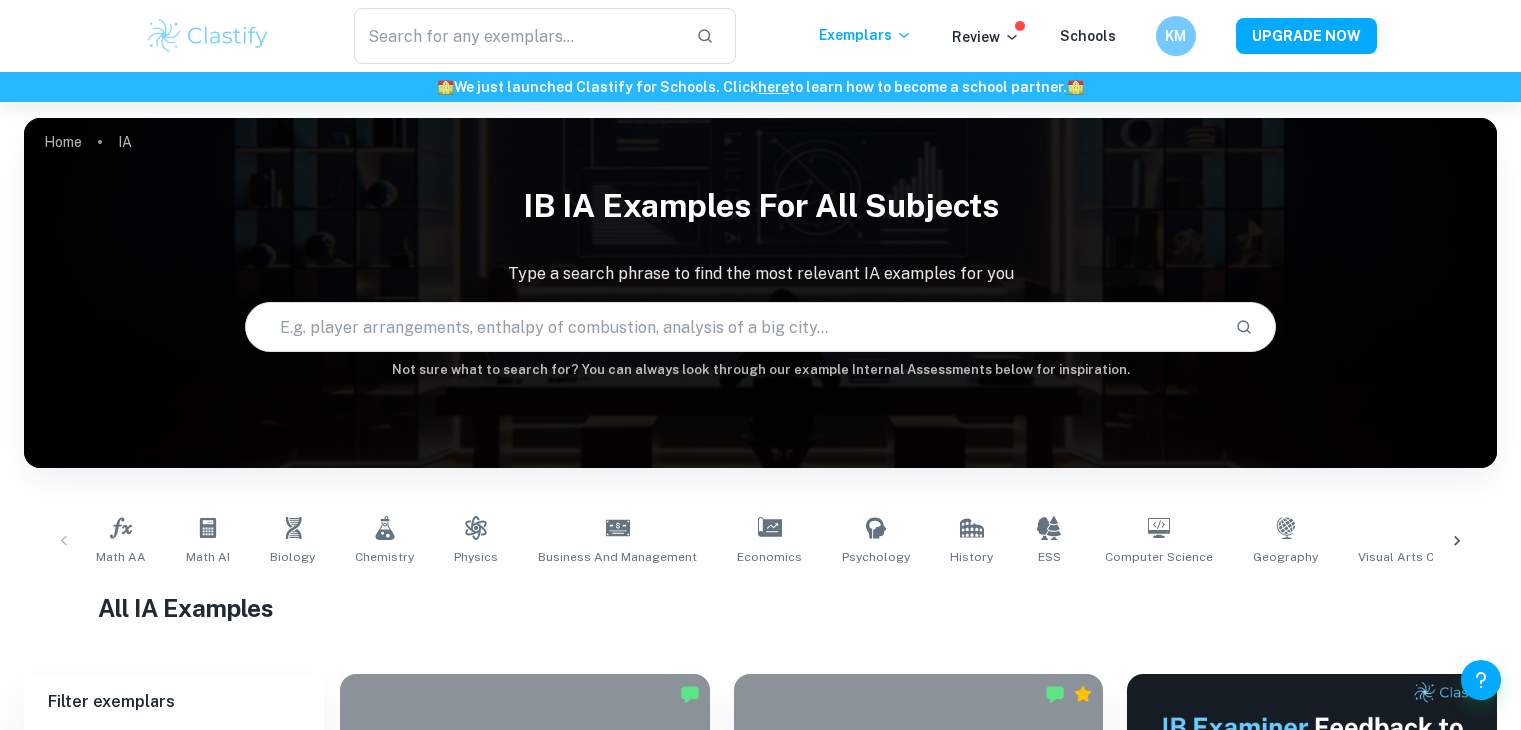 scroll, scrollTop: 0, scrollLeft: 0, axis: both 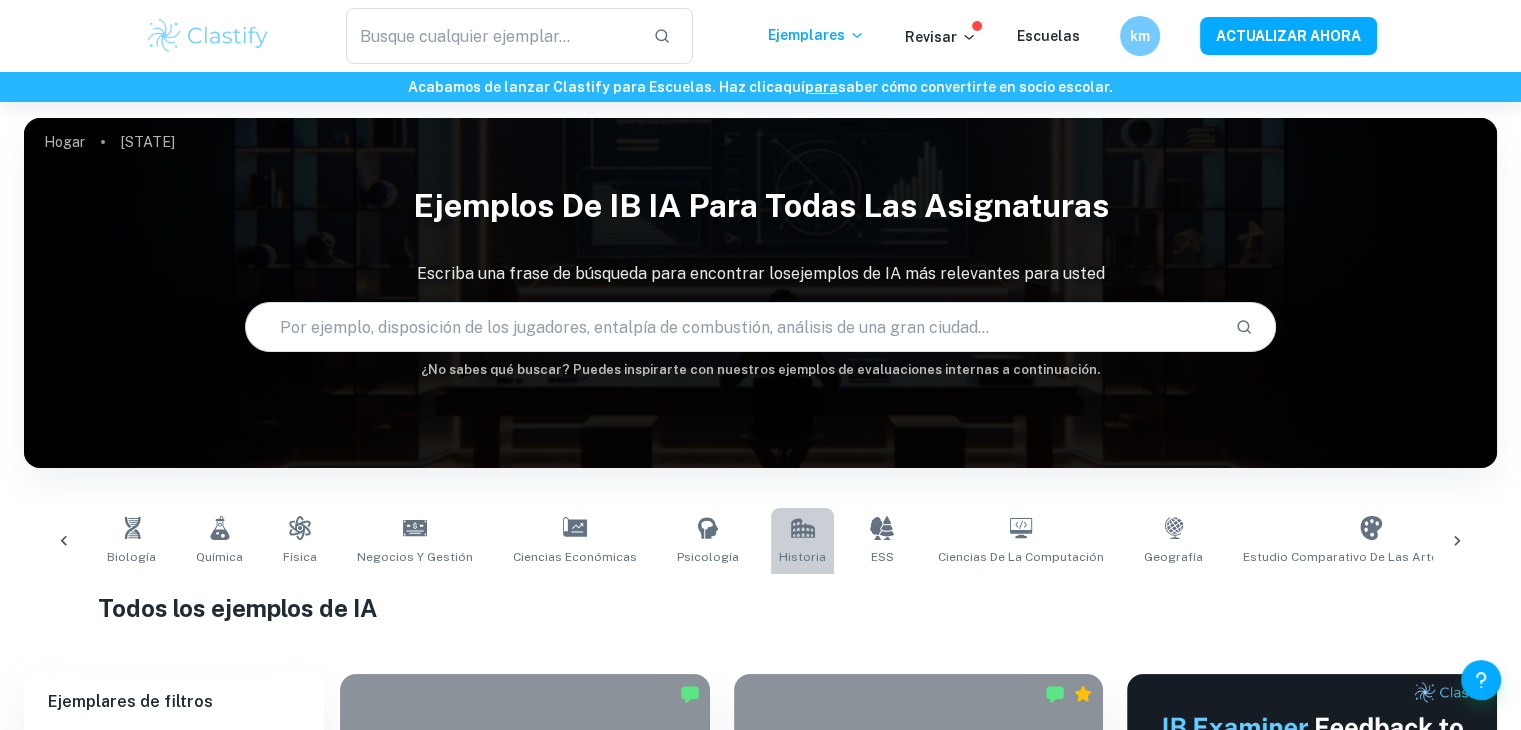 click on "Historia" at bounding box center (802, 541) 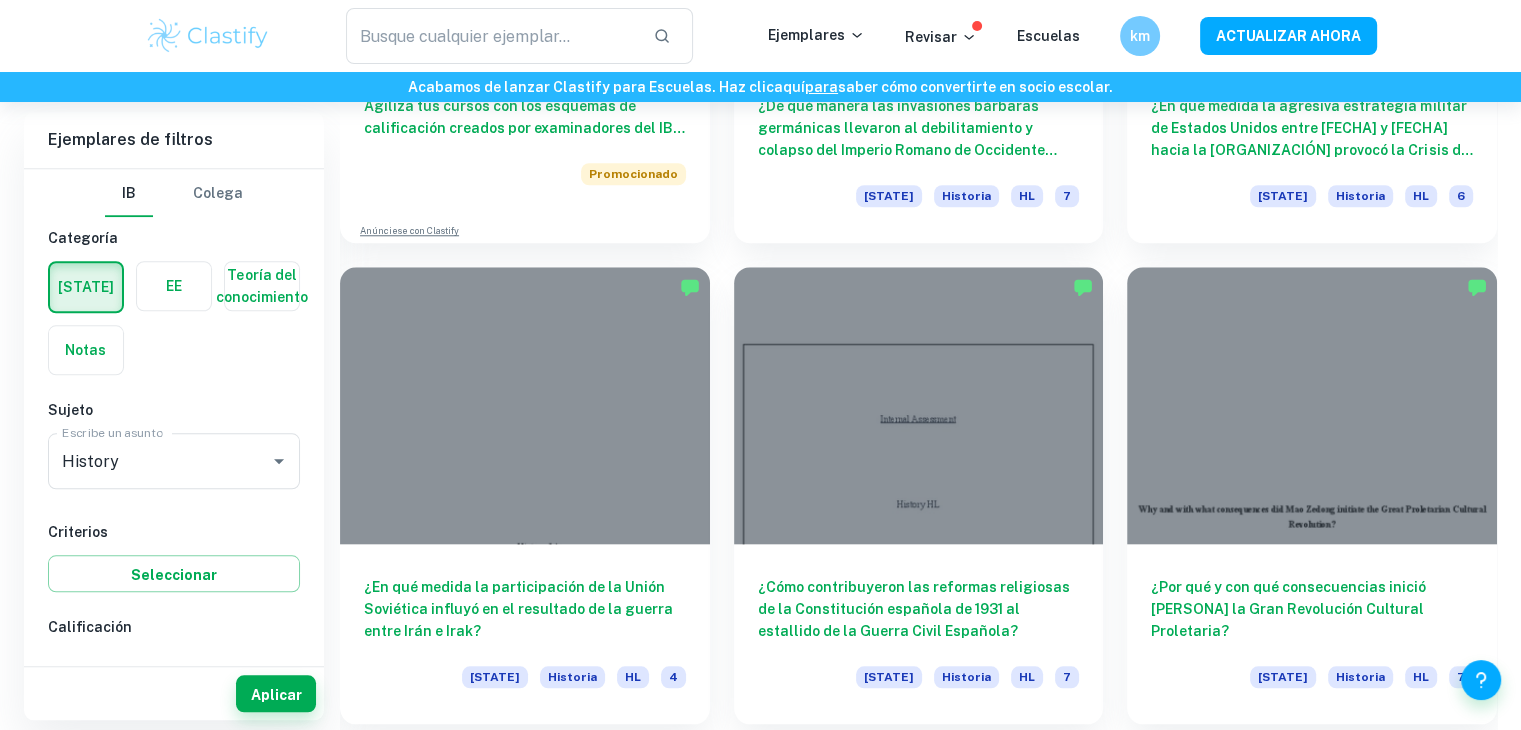 scroll, scrollTop: 1852, scrollLeft: 0, axis: vertical 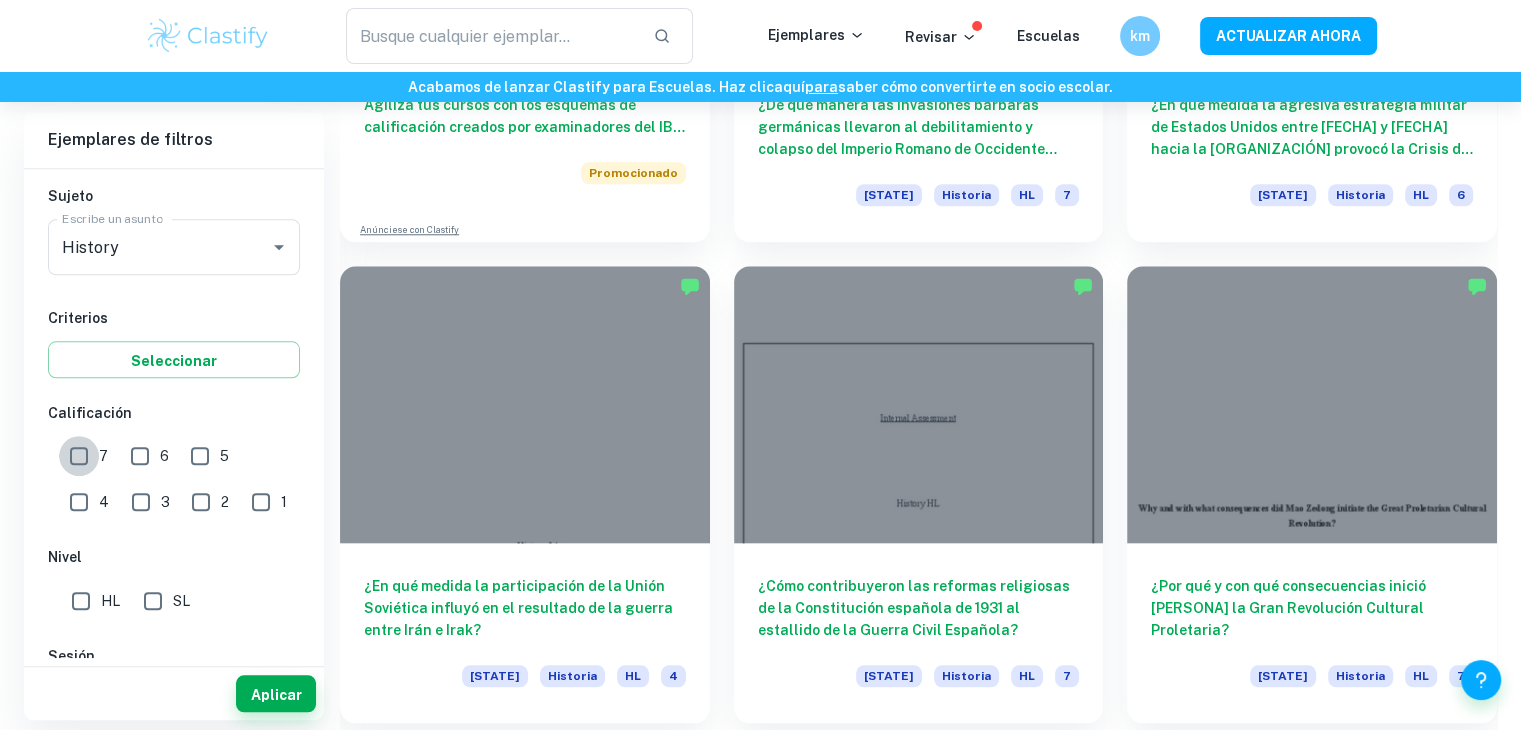 click on "7" at bounding box center [79, 456] 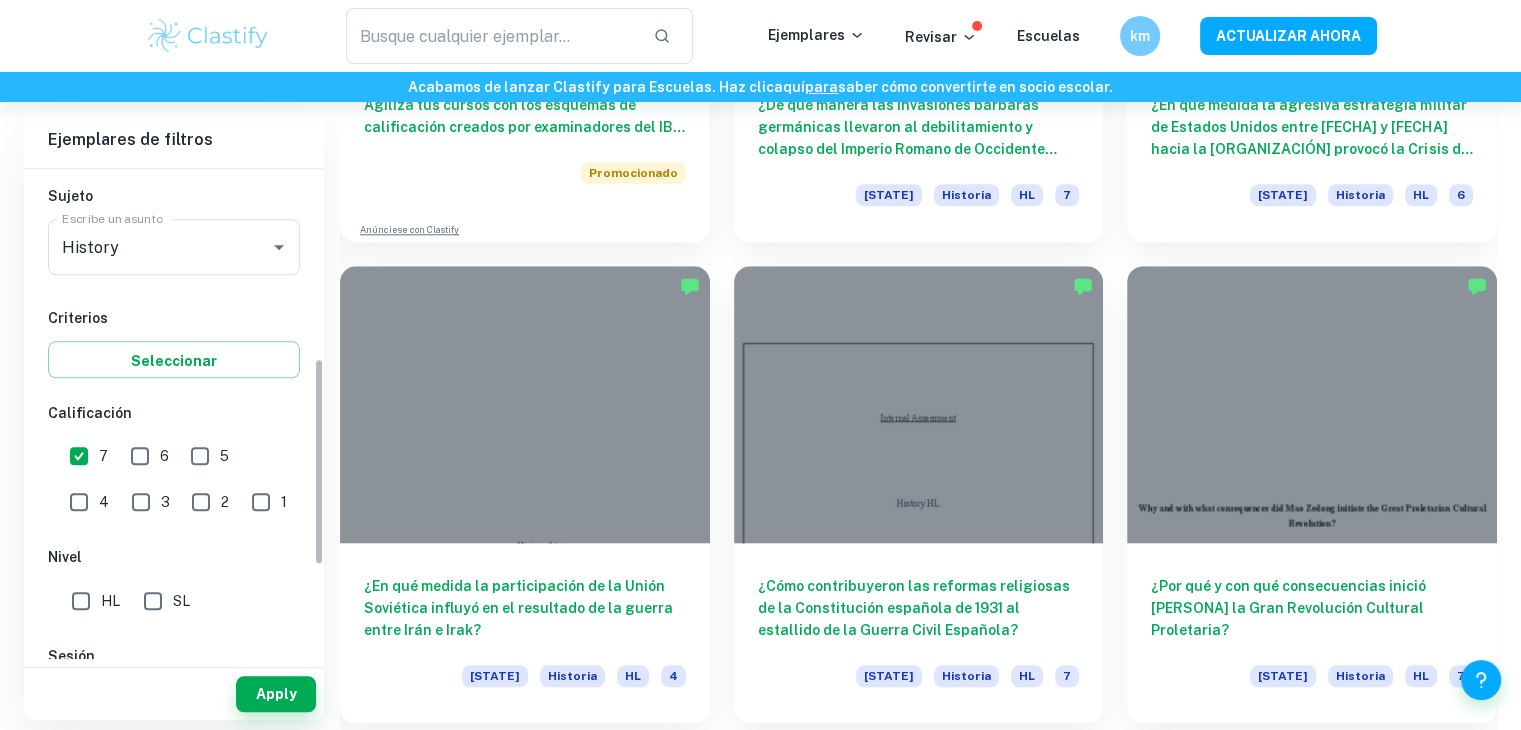 scroll, scrollTop: 484, scrollLeft: 0, axis: vertical 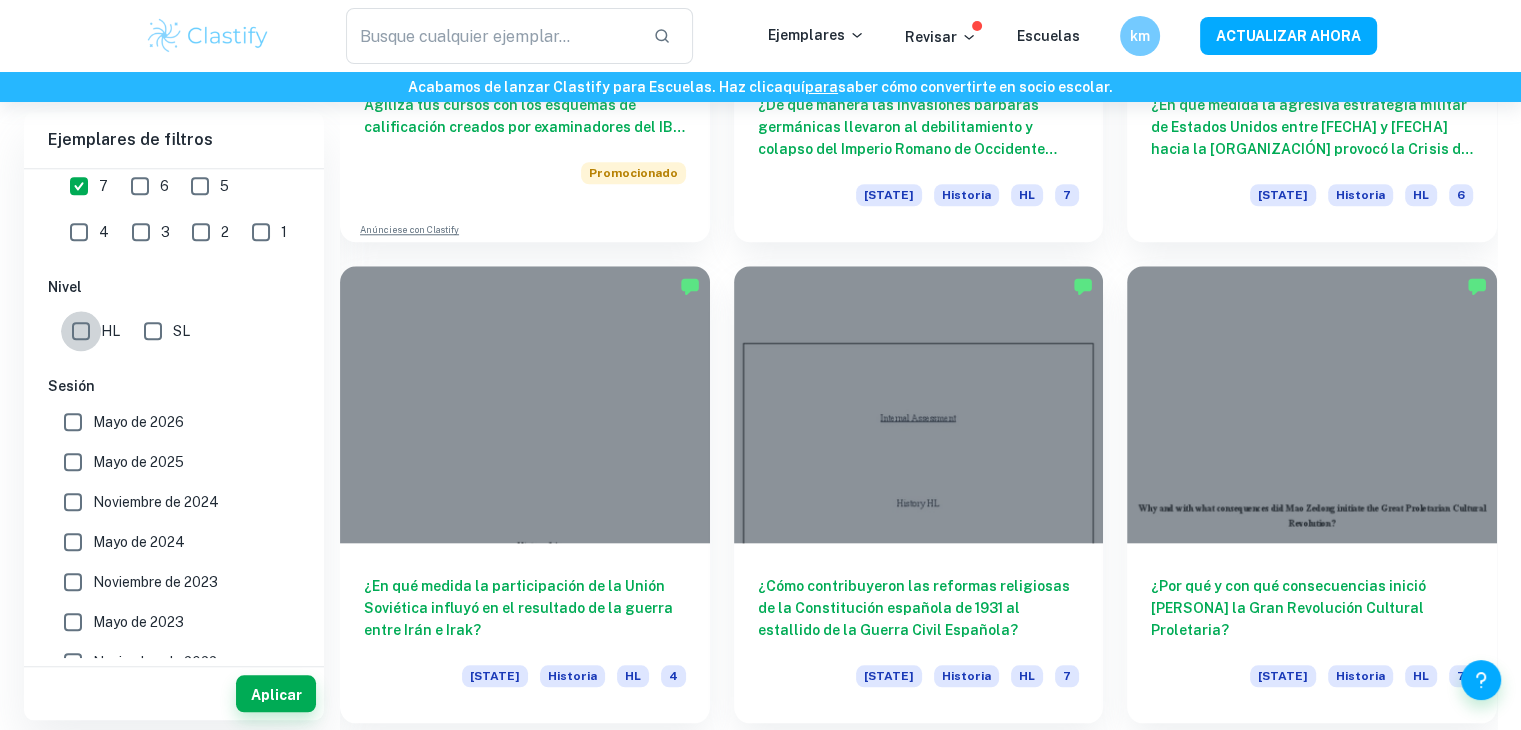 click on "HL" at bounding box center [81, 331] 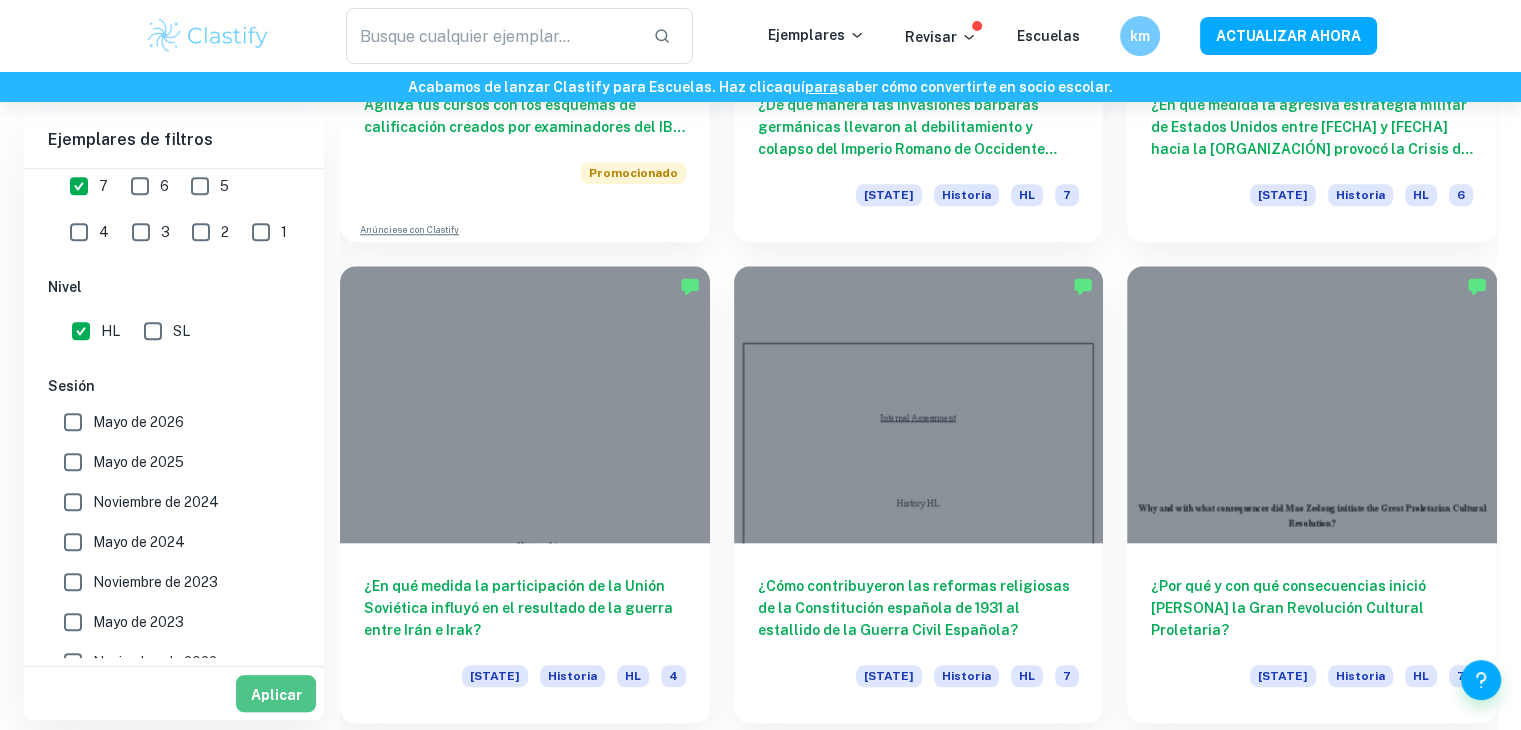 click on "Aplicar" at bounding box center (276, 694) 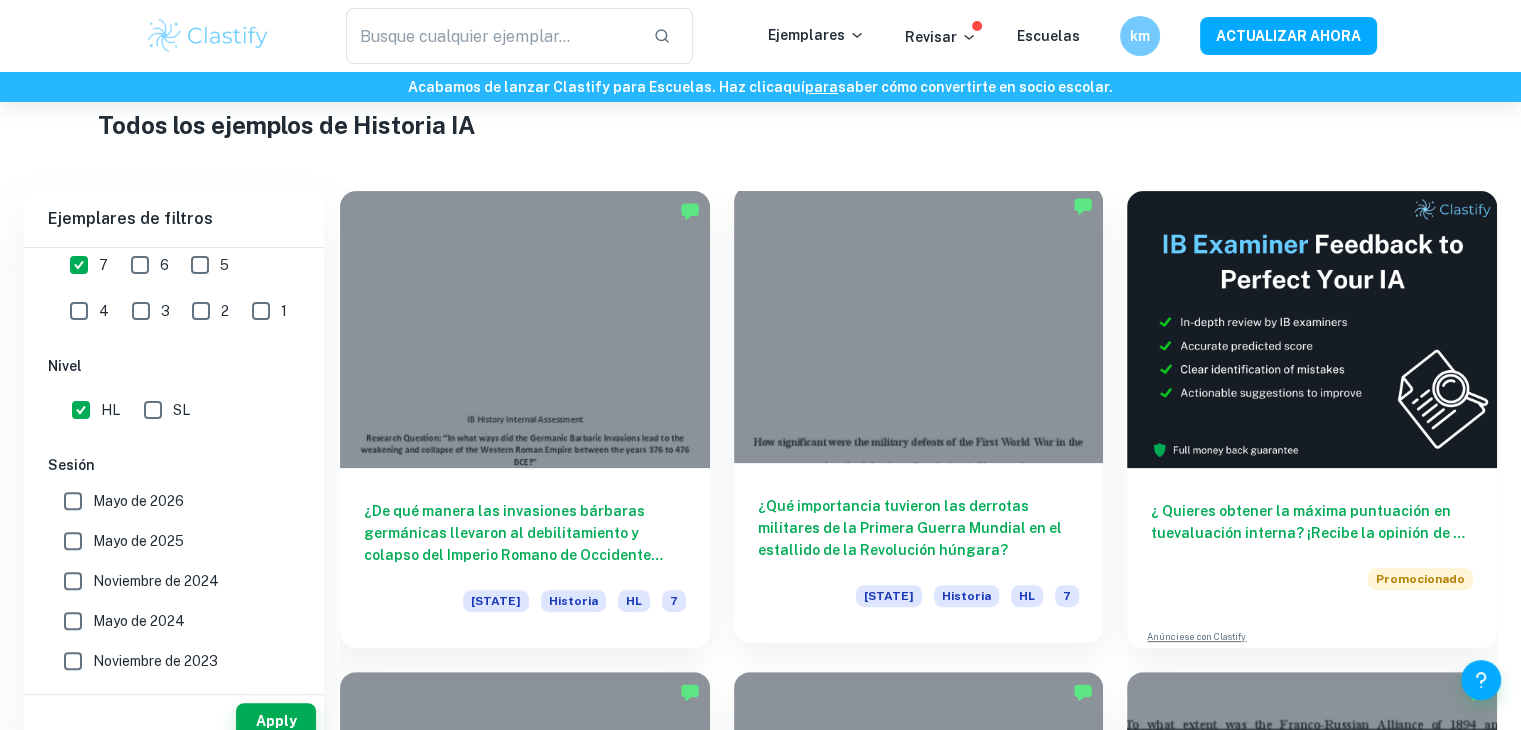 scroll, scrollTop: 508, scrollLeft: 0, axis: vertical 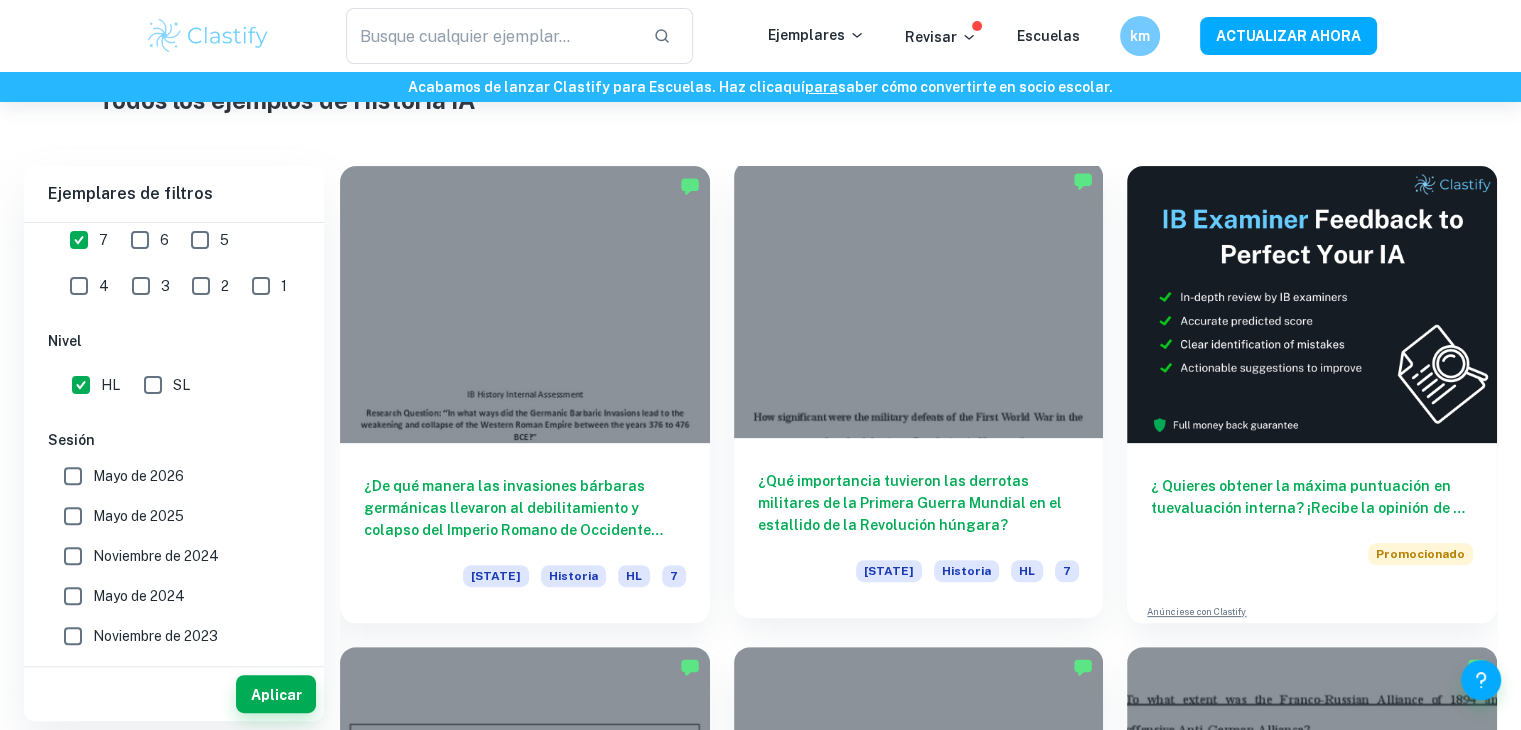 click at bounding box center (919, 299) 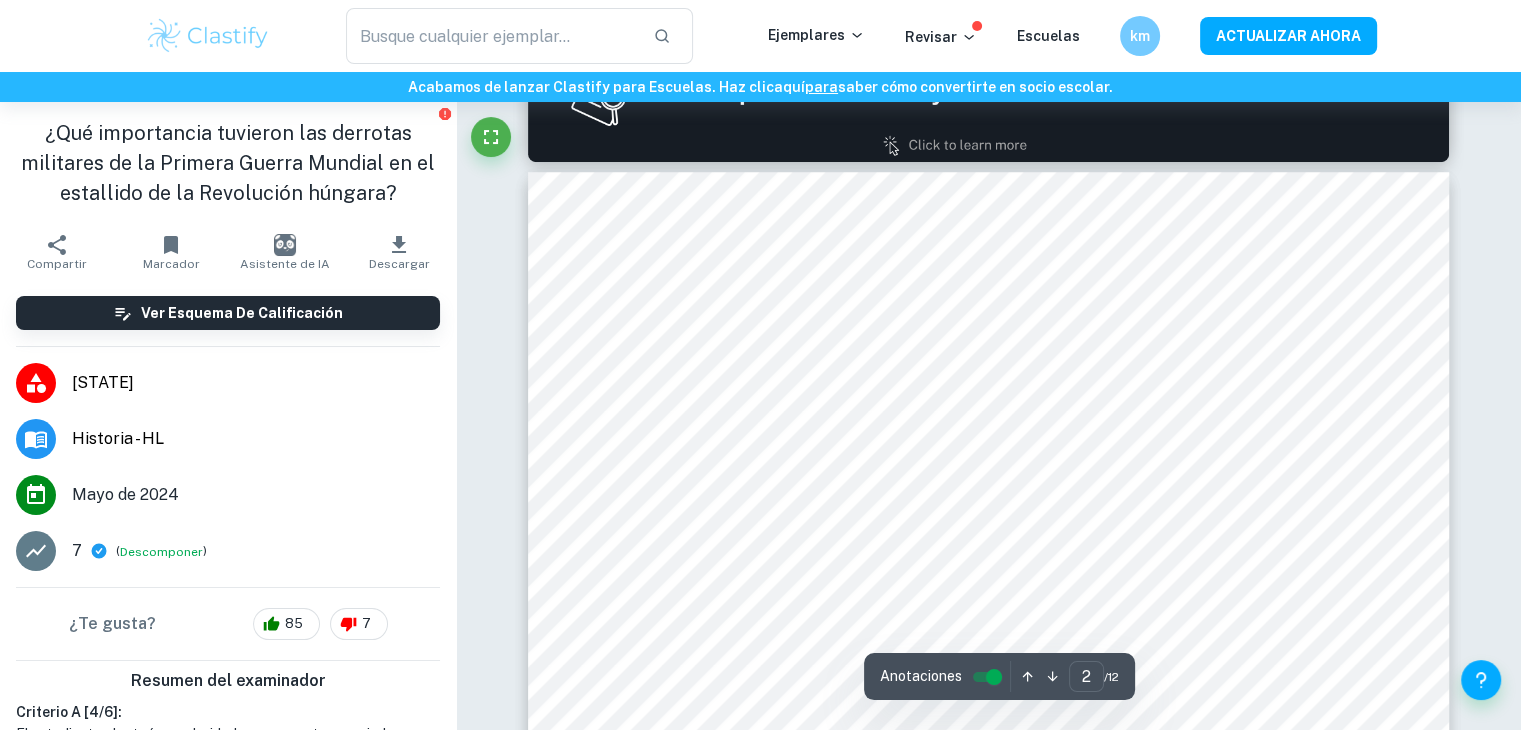 scroll, scrollTop: 1431, scrollLeft: 0, axis: vertical 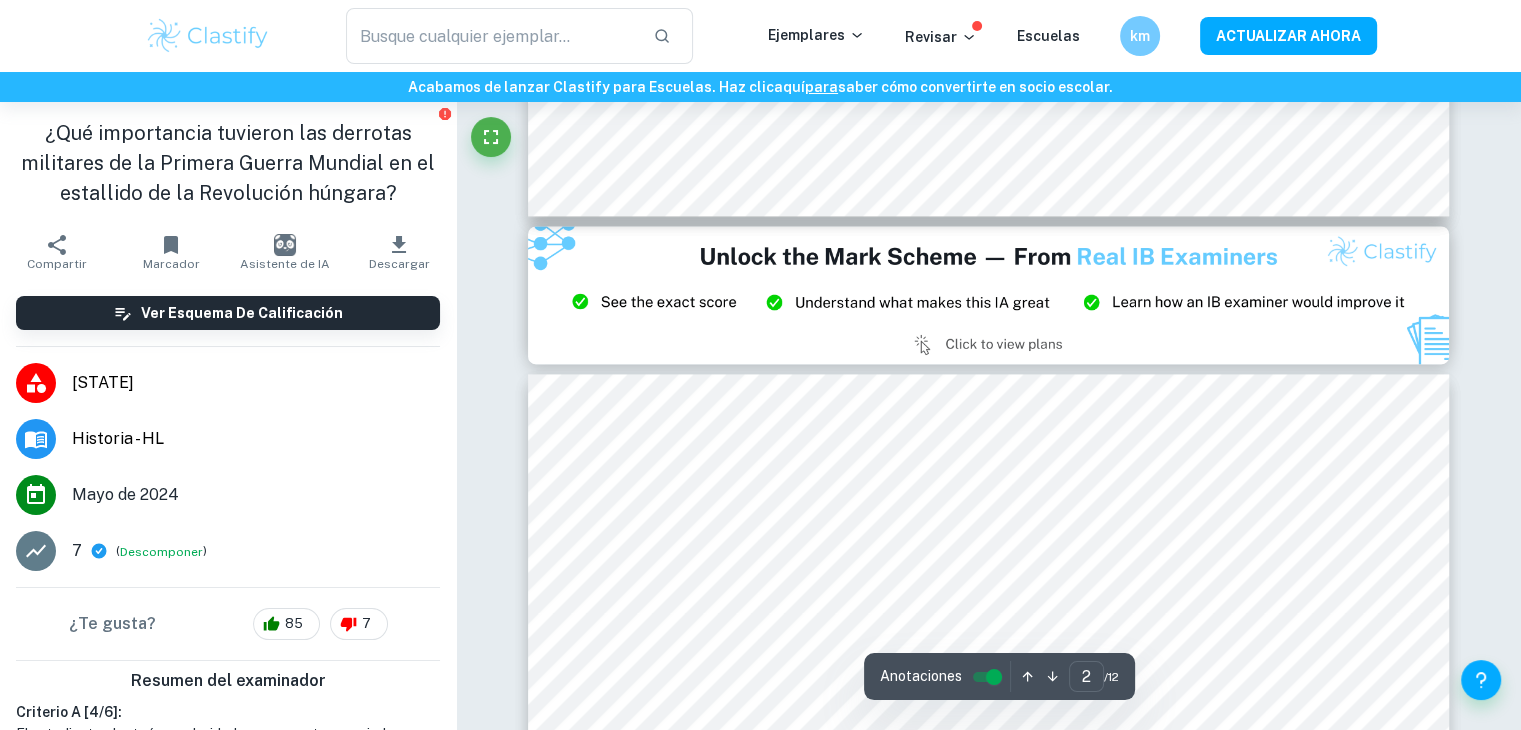 type on "3" 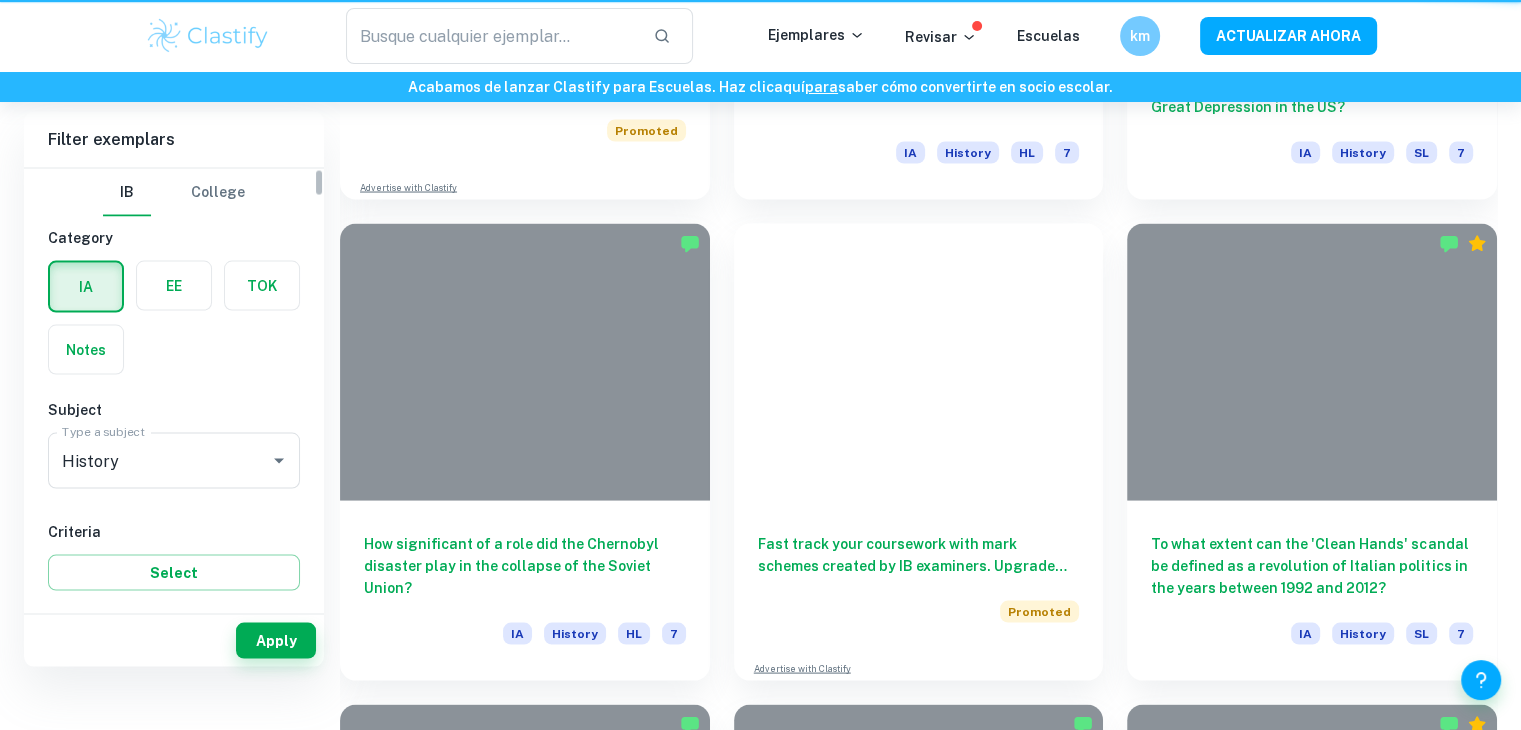scroll, scrollTop: 508, scrollLeft: 0, axis: vertical 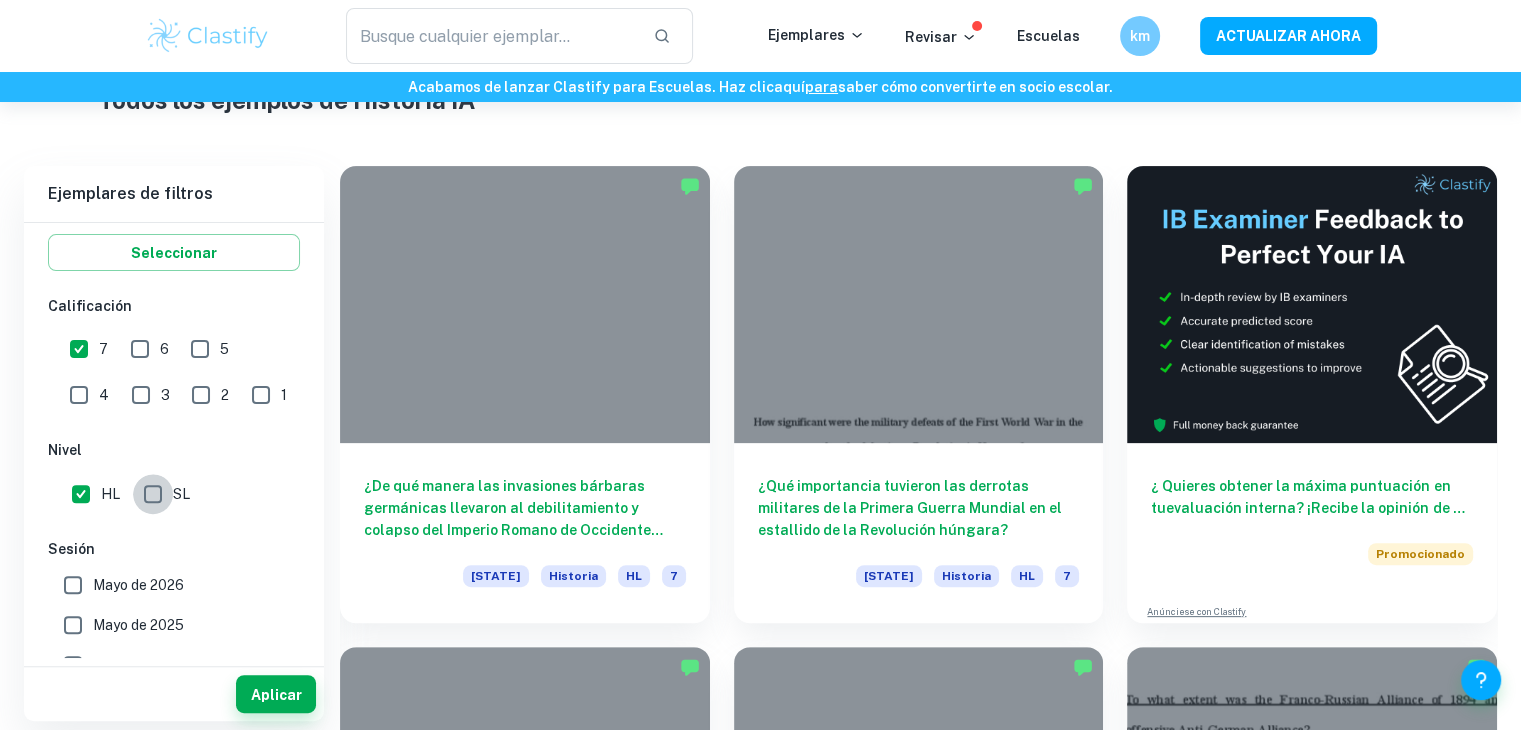 click on "SL" at bounding box center [153, 494] 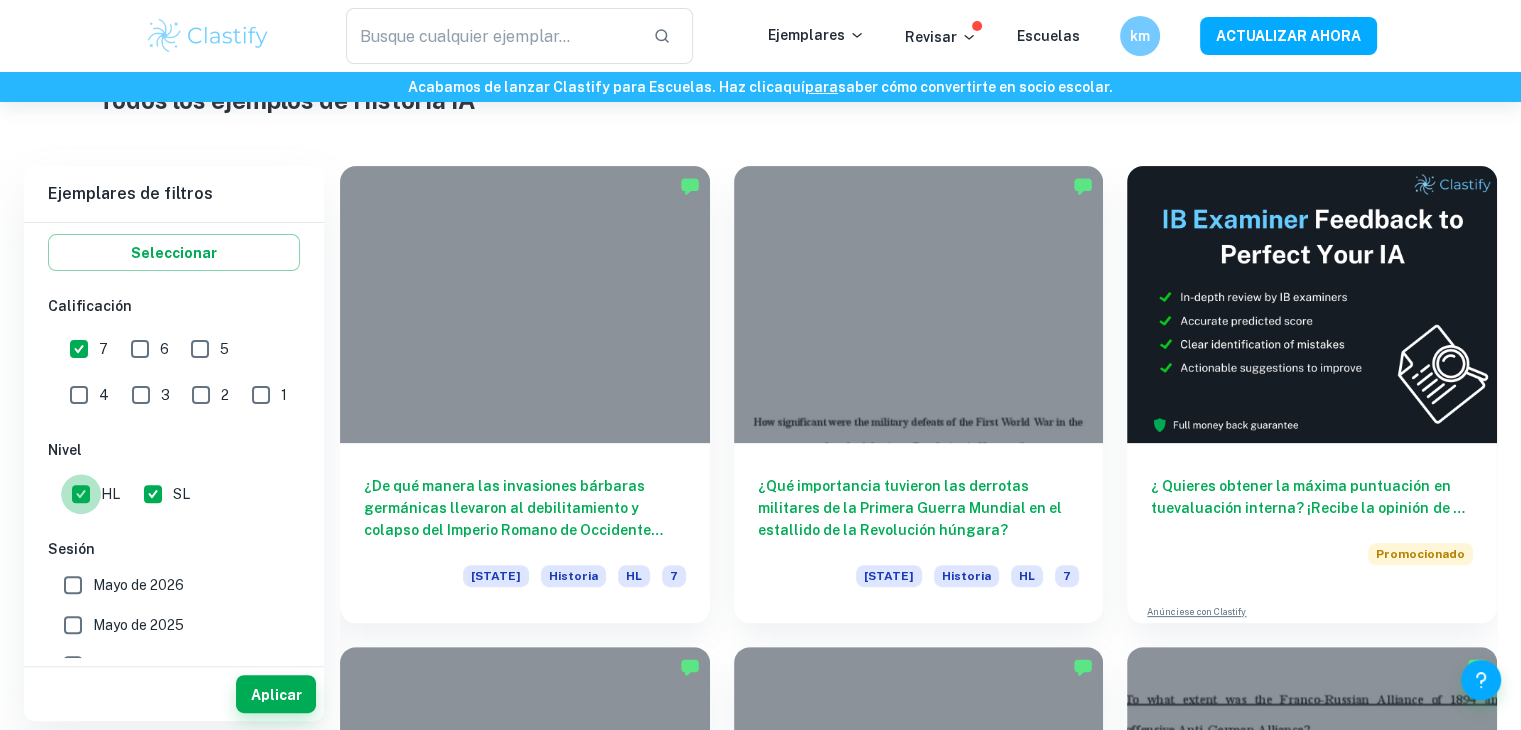 click on "HL" at bounding box center [81, 494] 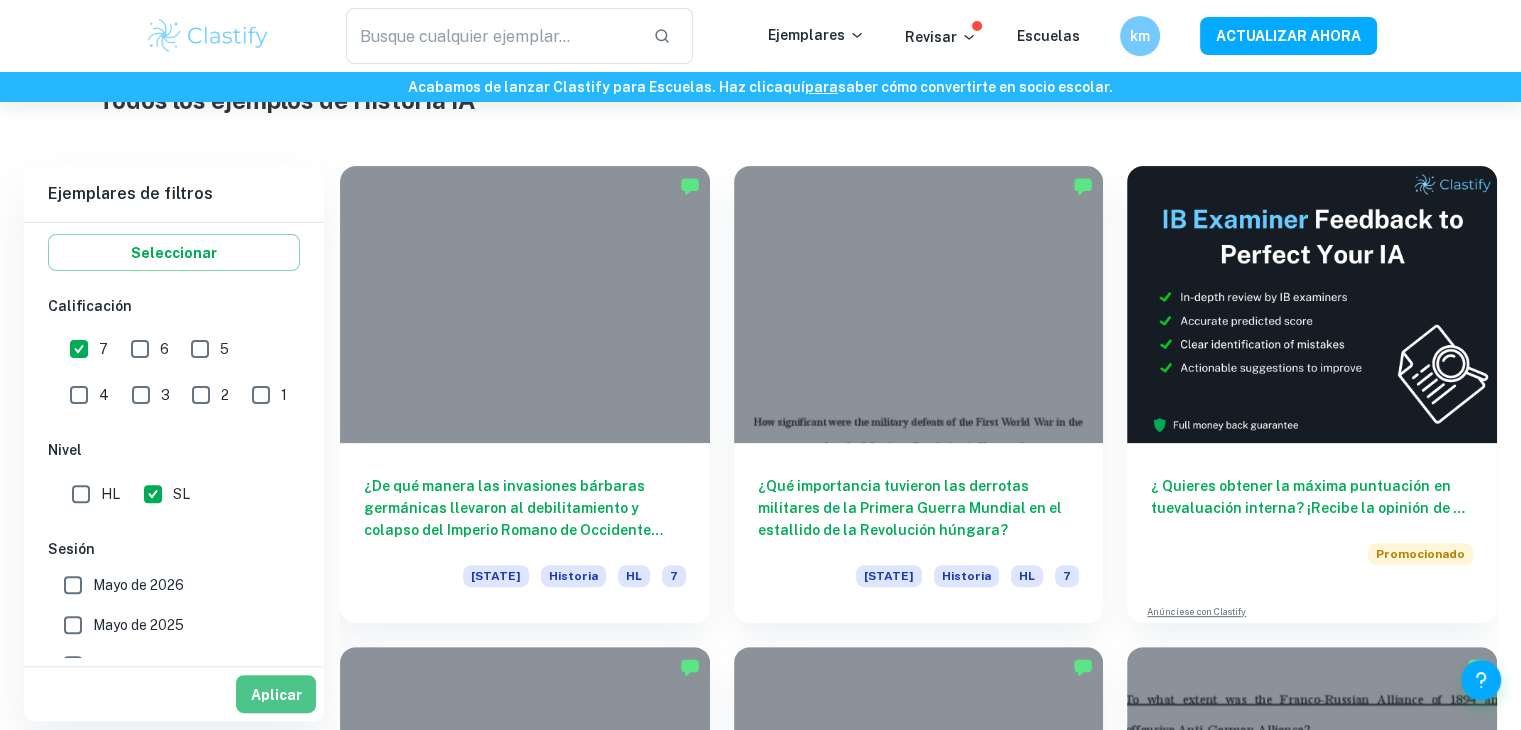 click on "Aplicar" at bounding box center (276, 695) 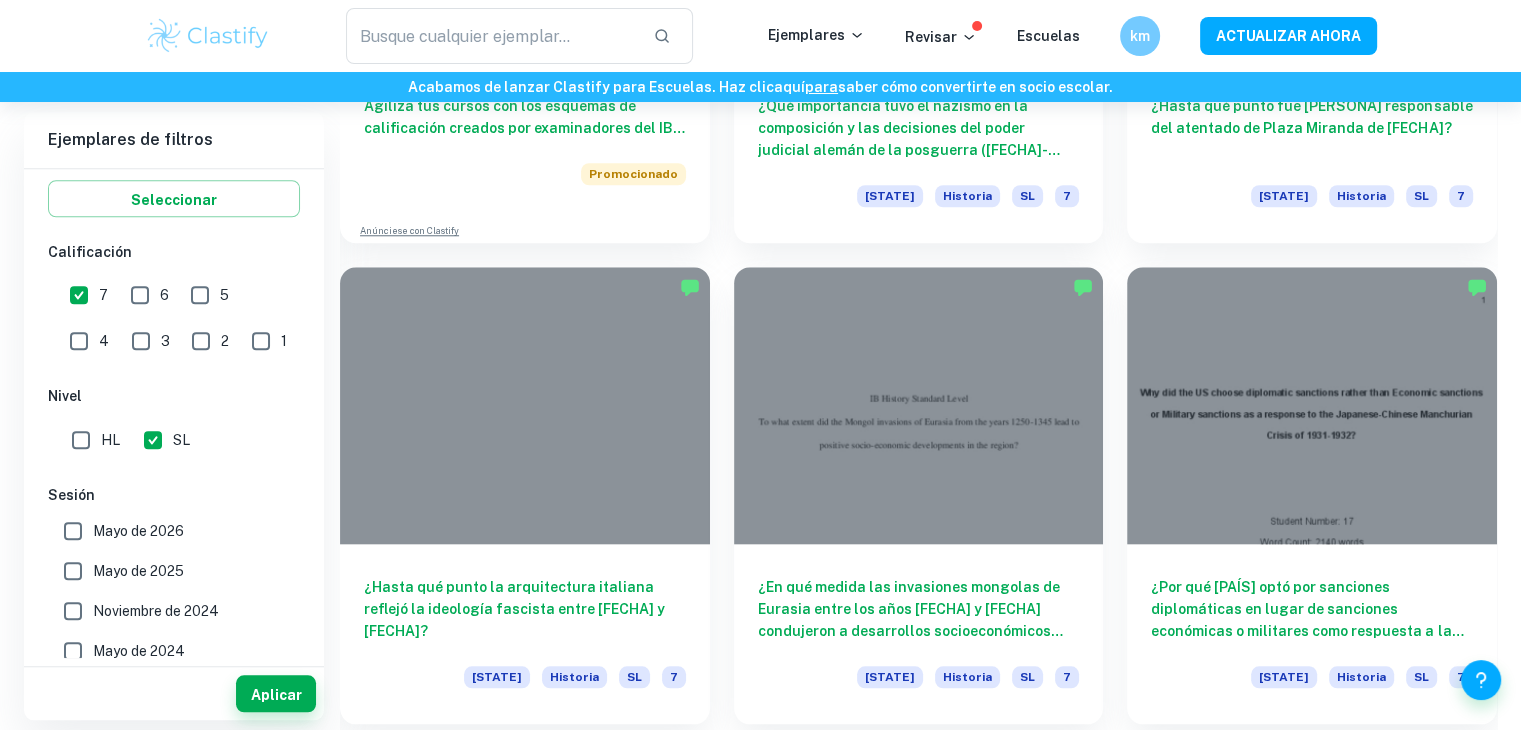 scroll, scrollTop: 1879, scrollLeft: 0, axis: vertical 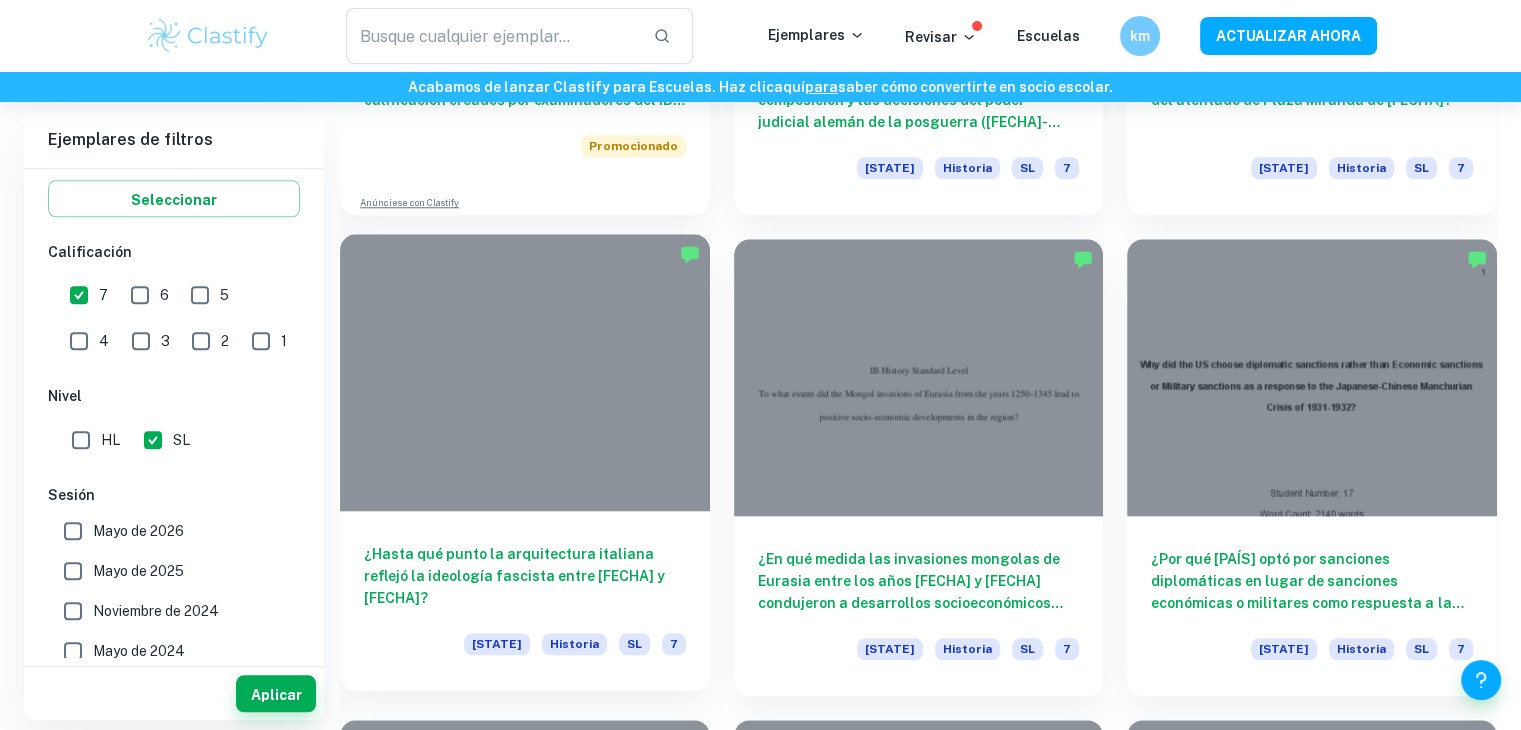 click at bounding box center [525, 372] 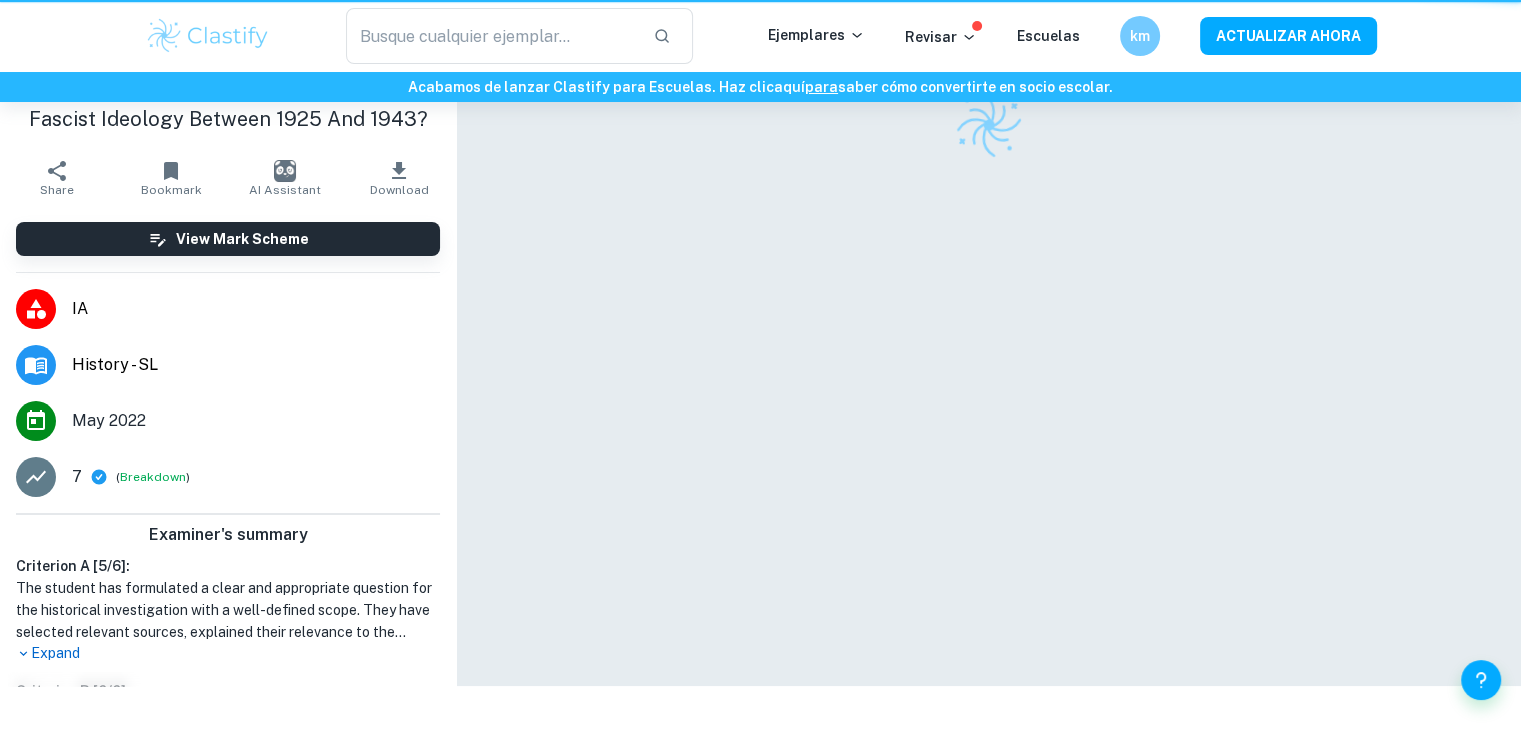 scroll, scrollTop: 0, scrollLeft: 0, axis: both 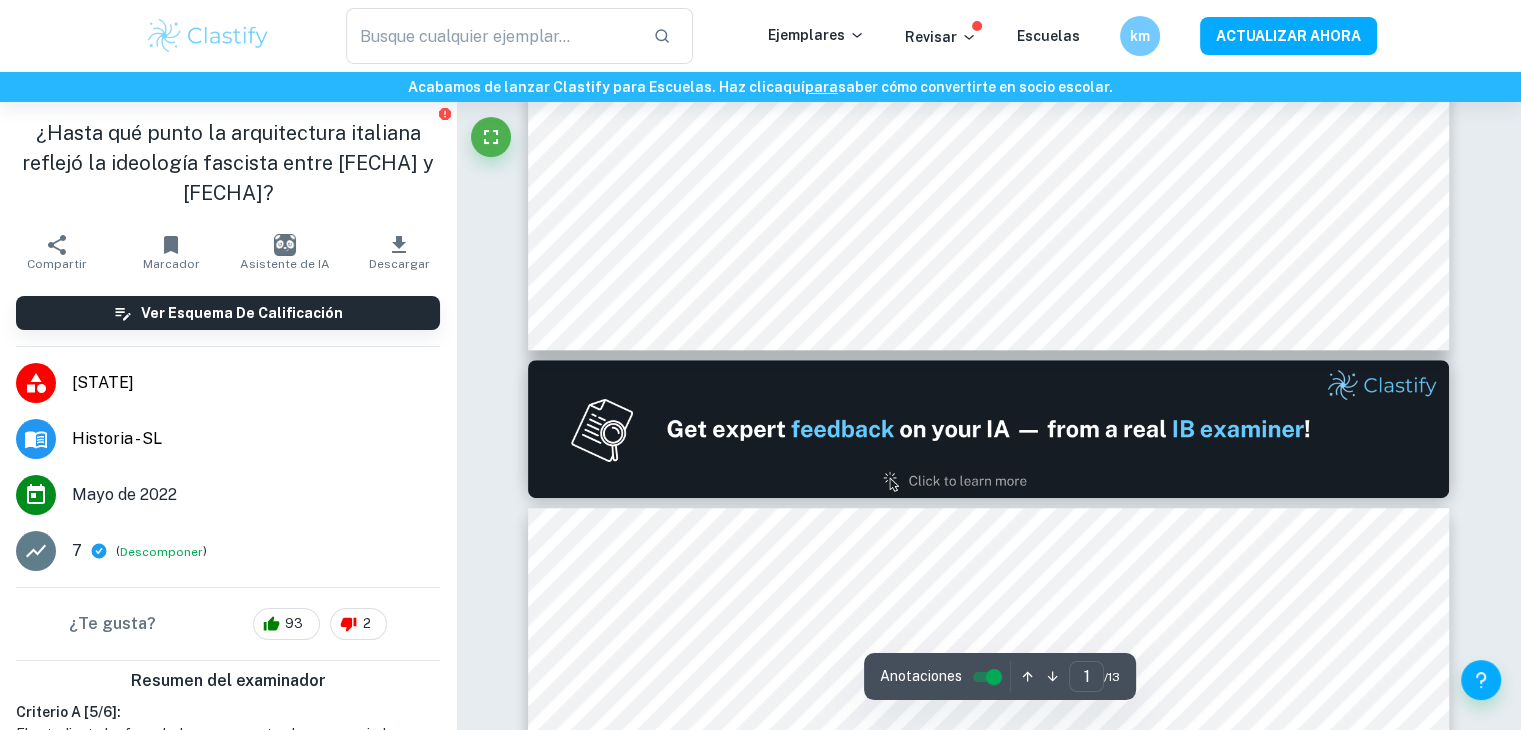 type on "2" 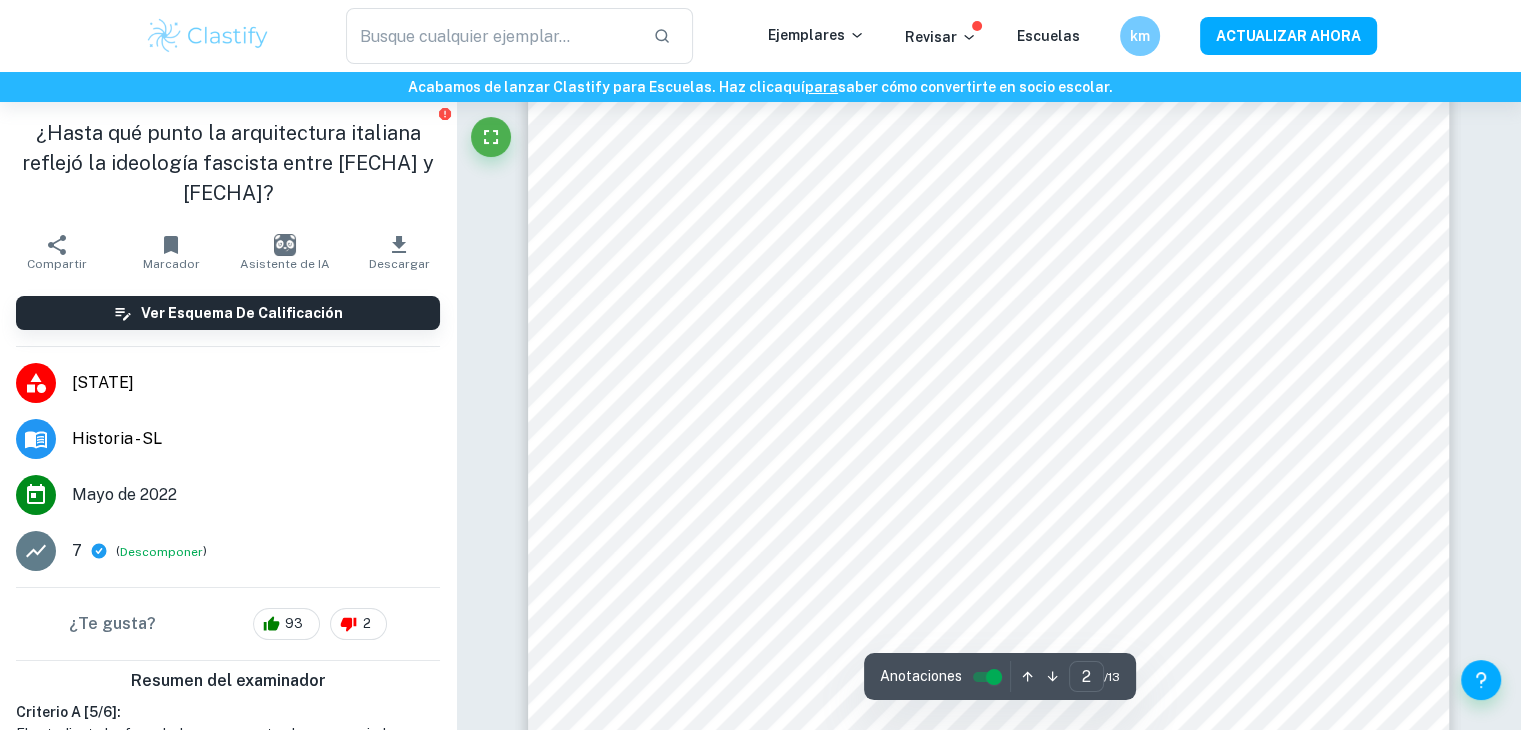 scroll, scrollTop: 1523, scrollLeft: 0, axis: vertical 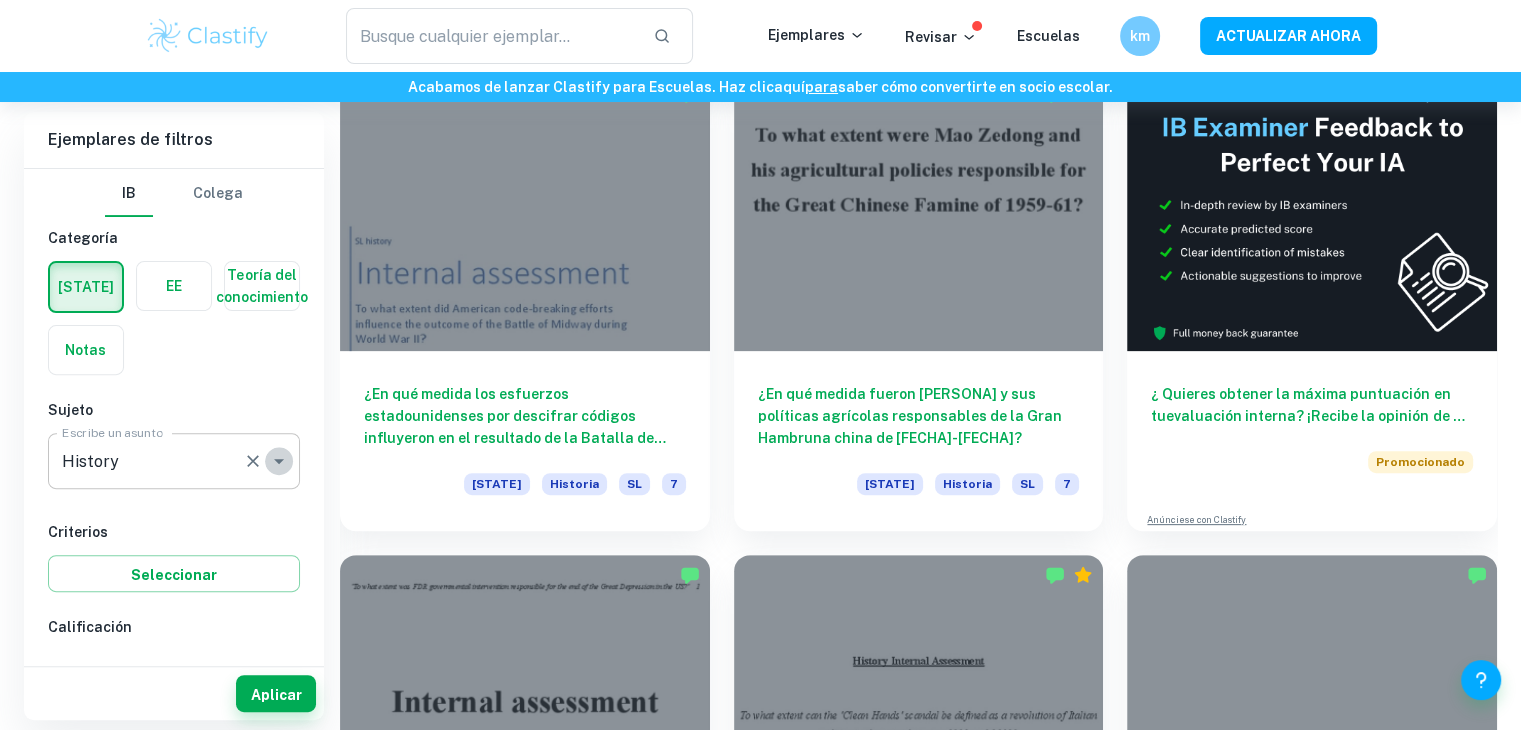click 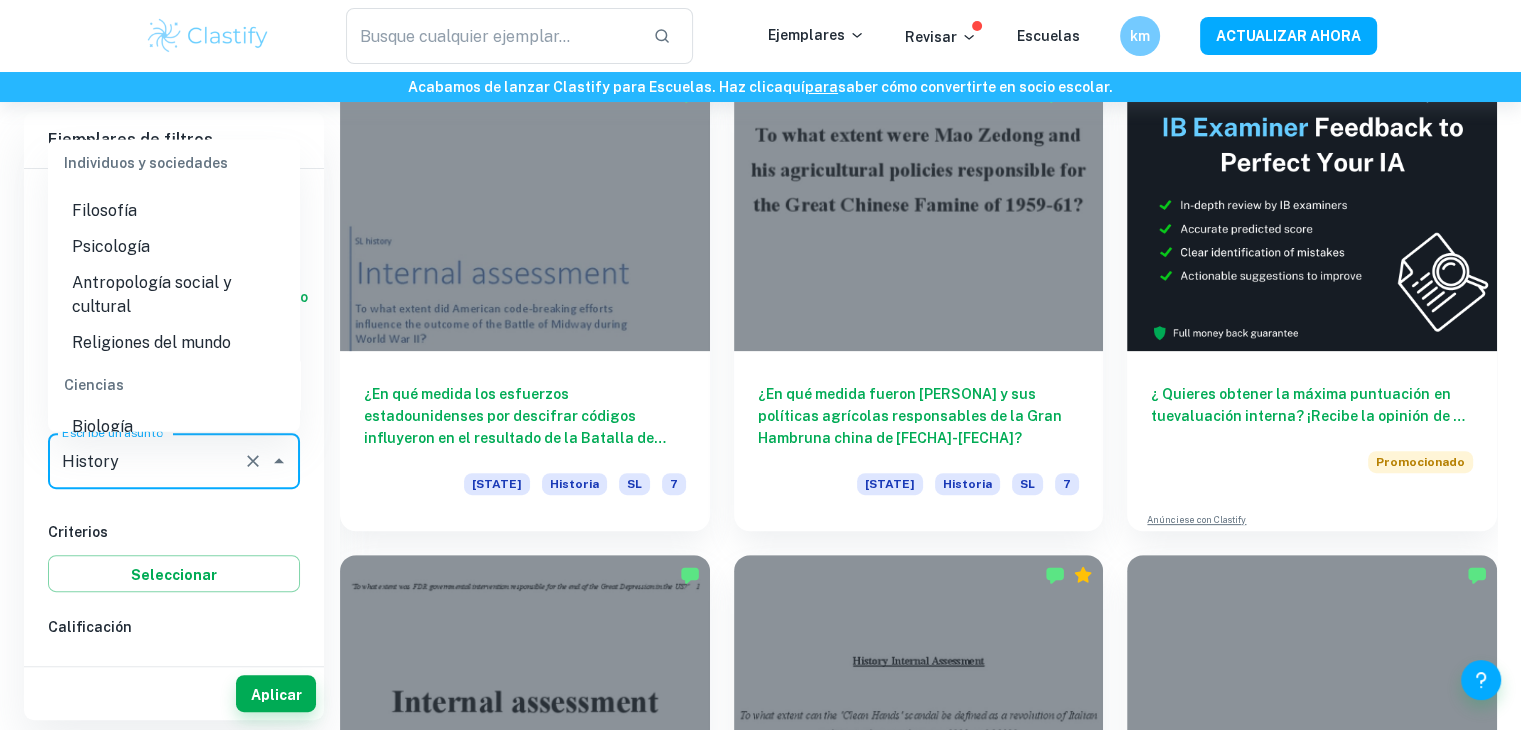 scroll, scrollTop: 2523, scrollLeft: 0, axis: vertical 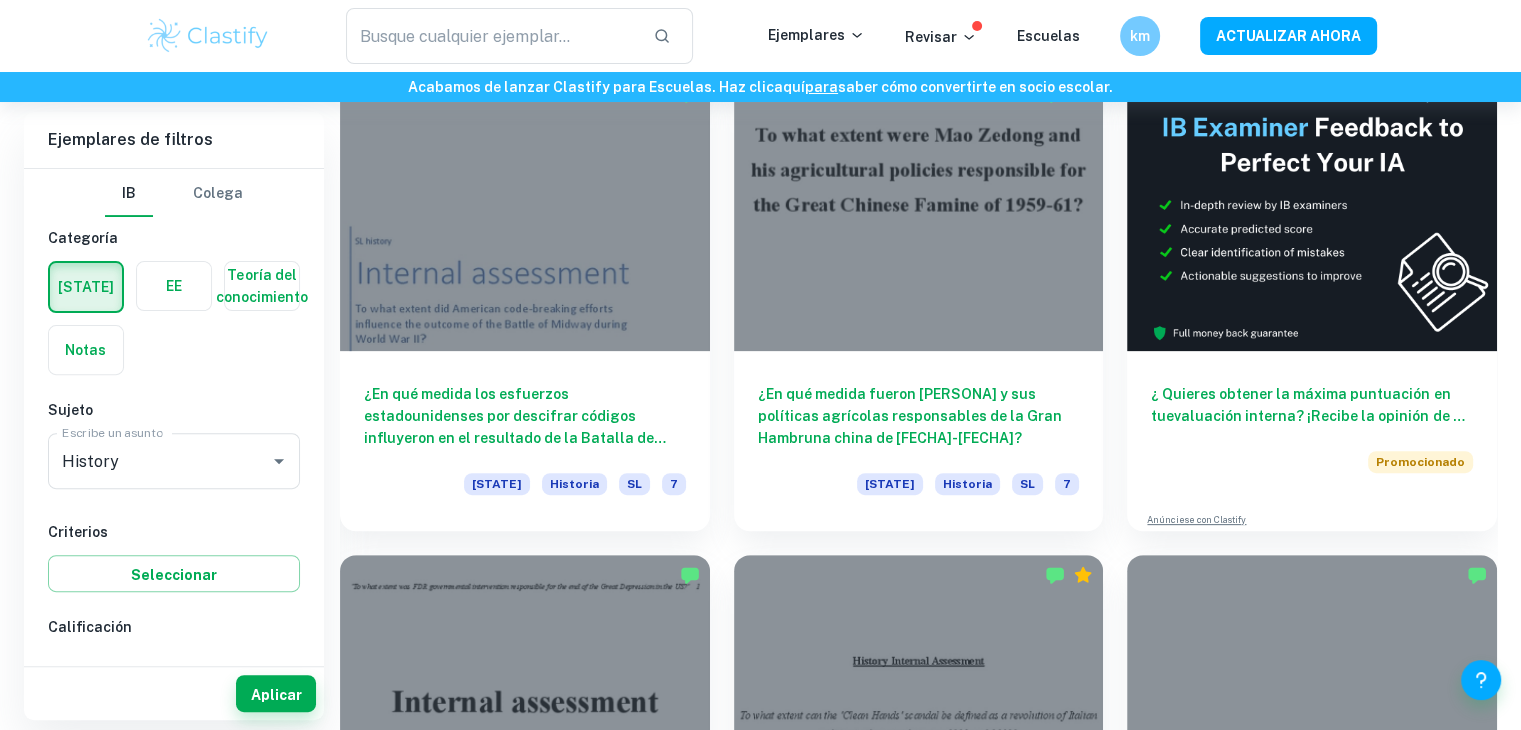 click on "IB Colega Categoría Iowa EE Teoría del conocimiento Notas Sujeto Escribe un asunto History Escribe un asunto Criterios Seleccionar Calificación 7 6 5 4 3 2 1 Nivel HL SL Sesión Mayo de 2026 Mayo de 2025 Noviembre de 2024 Mayo de 2024 Noviembre de 2023 Mayo de 2023 Noviembre de 2022 Mayo de 2022 Noviembre de 2021 Mayo de 2021 Otro" at bounding box center (174, 747) 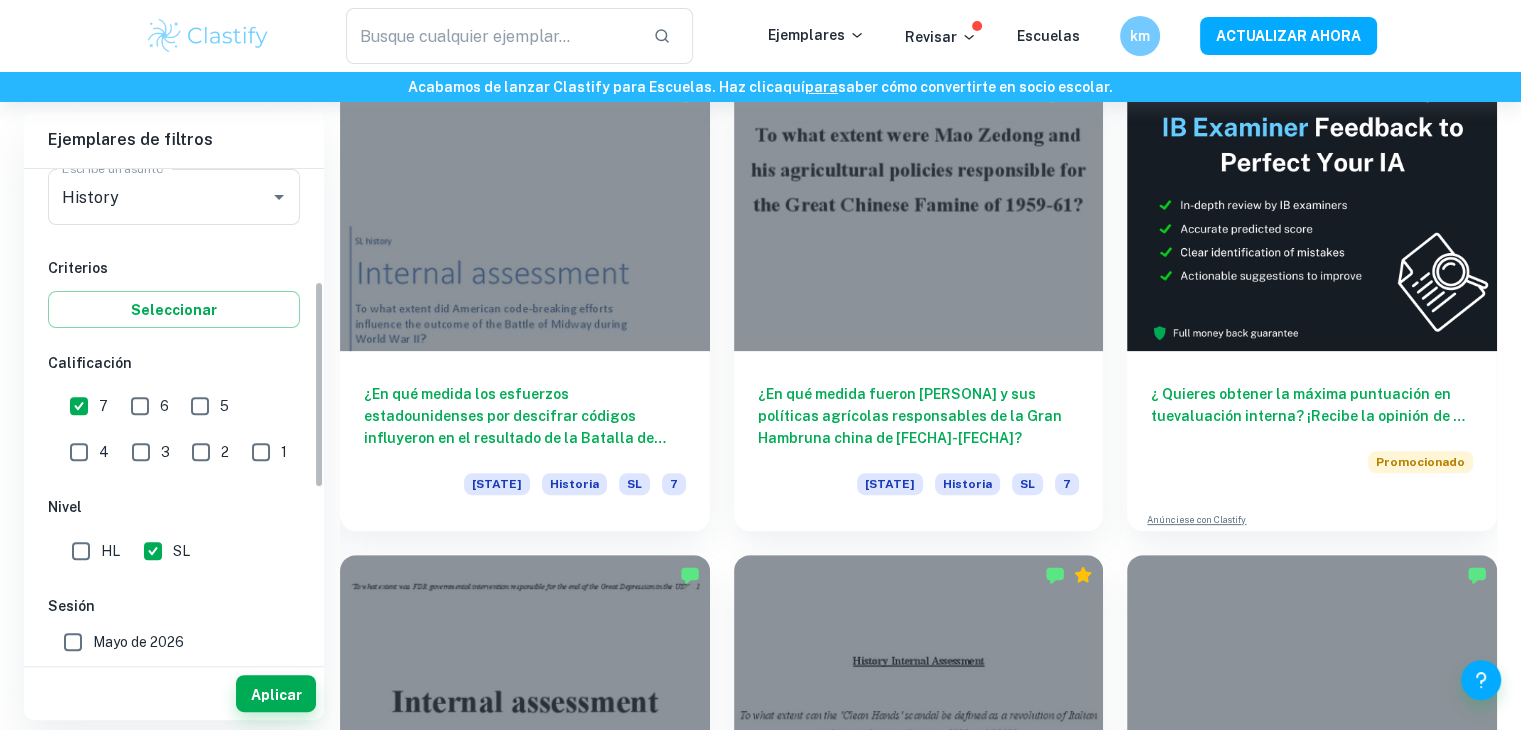 scroll, scrollTop: 267, scrollLeft: 0, axis: vertical 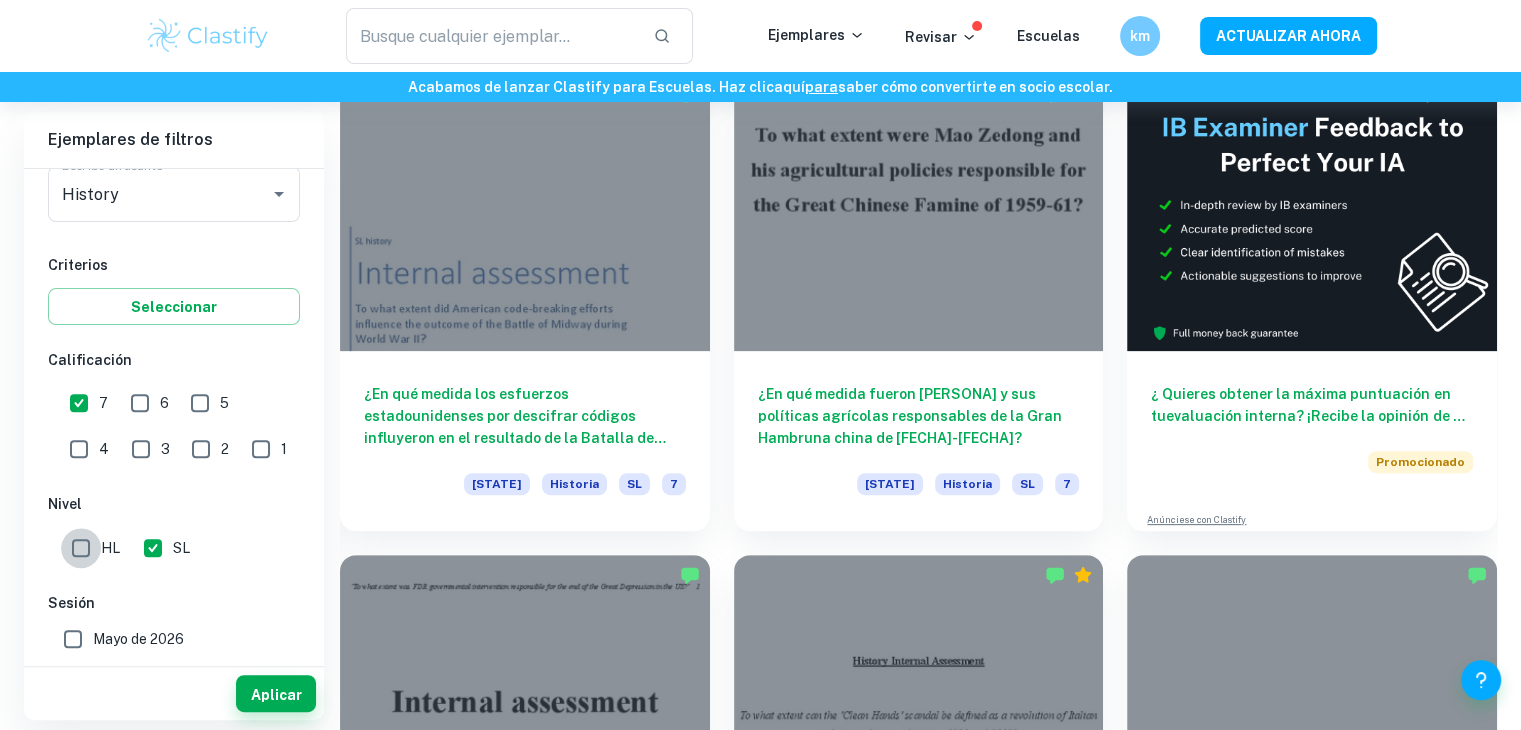 click on "HL" at bounding box center [81, 548] 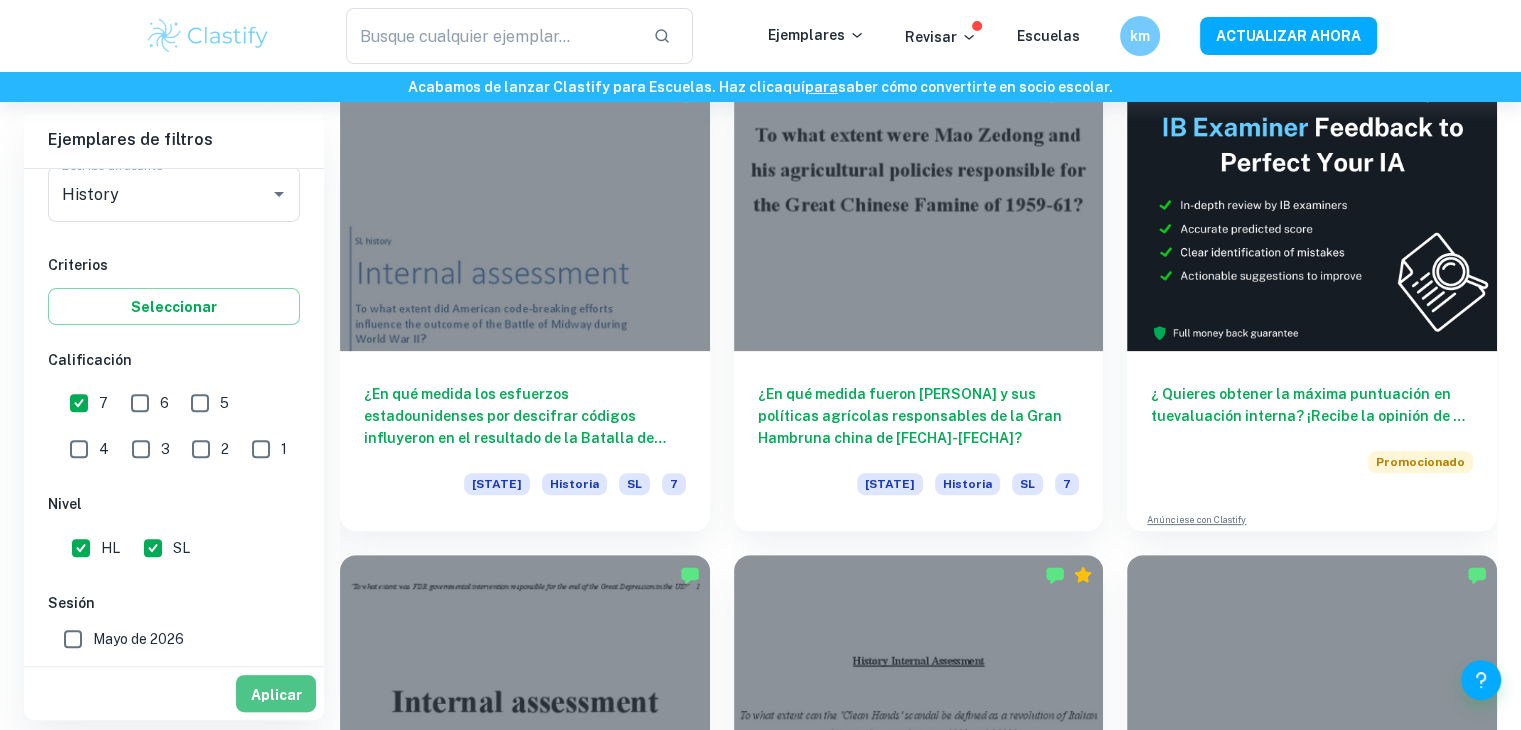 click on "Aplicar" at bounding box center [276, 694] 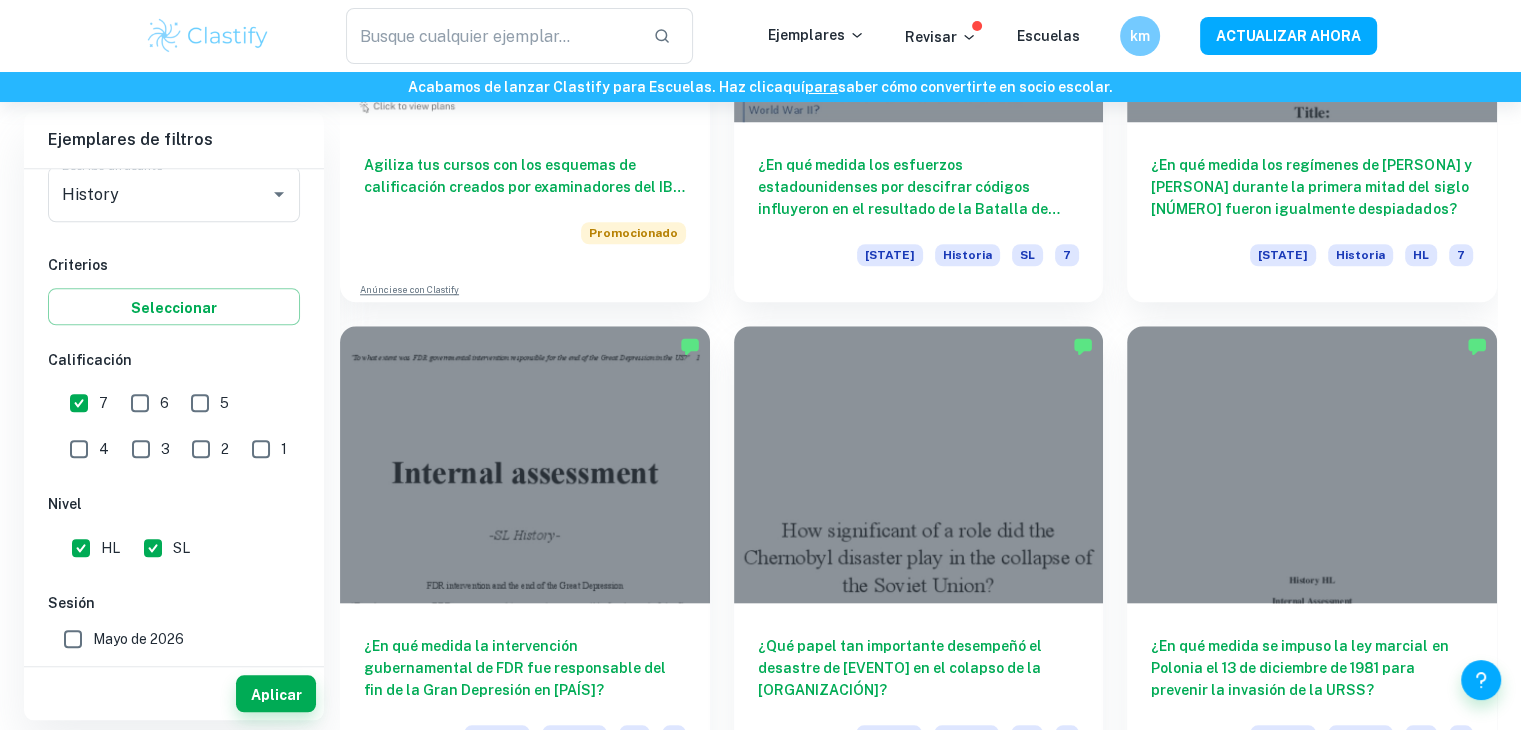 scroll, scrollTop: 1988, scrollLeft: 0, axis: vertical 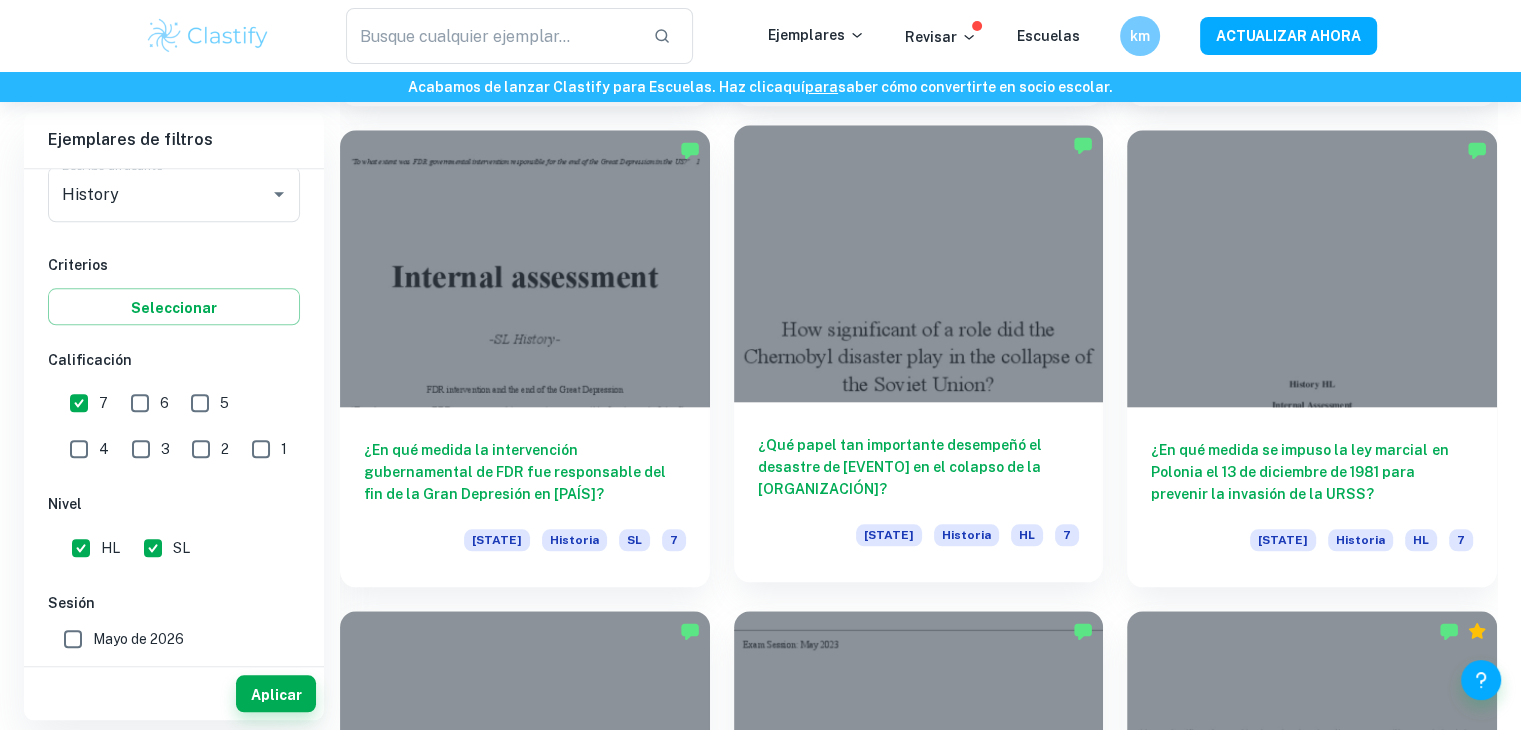 click at bounding box center [919, 263] 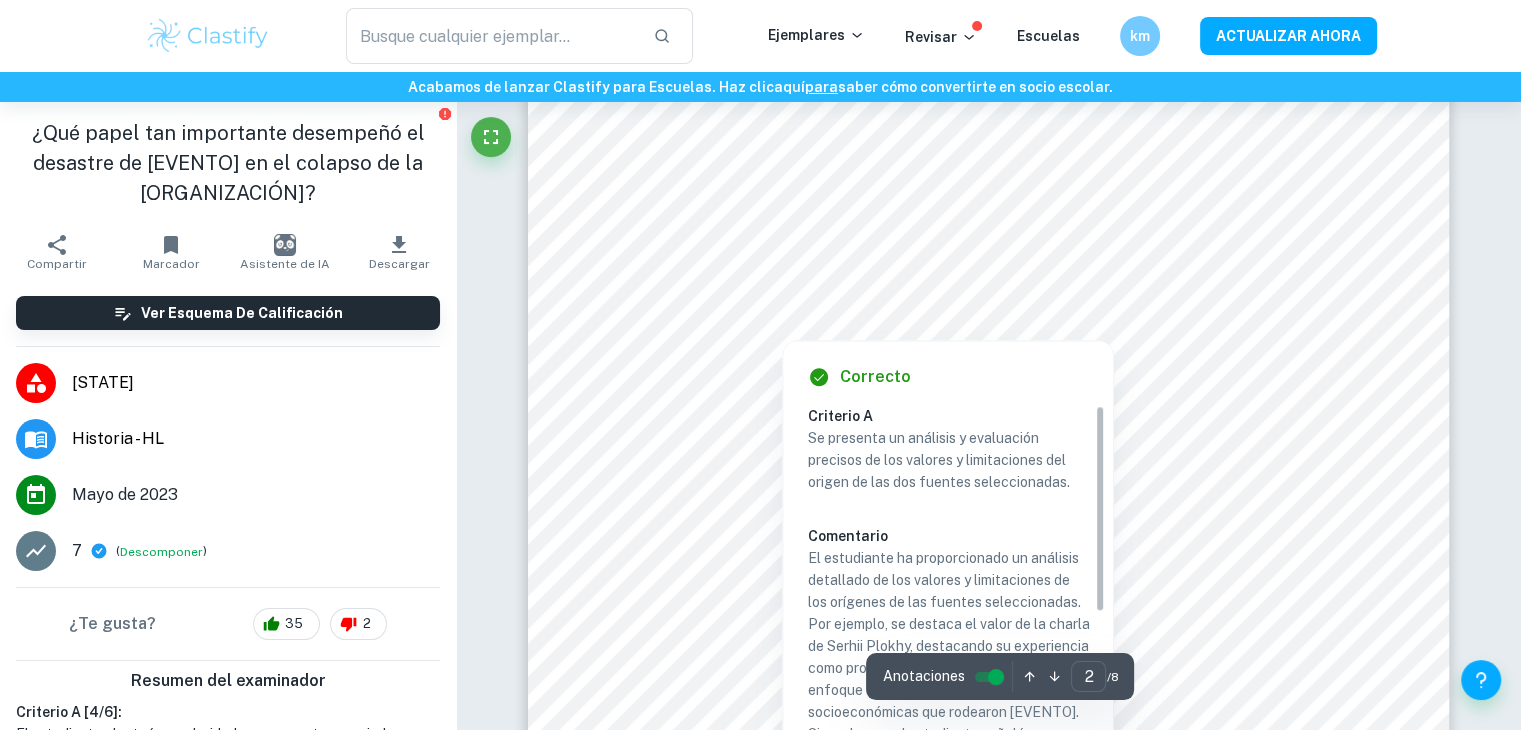 scroll, scrollTop: 1968, scrollLeft: 0, axis: vertical 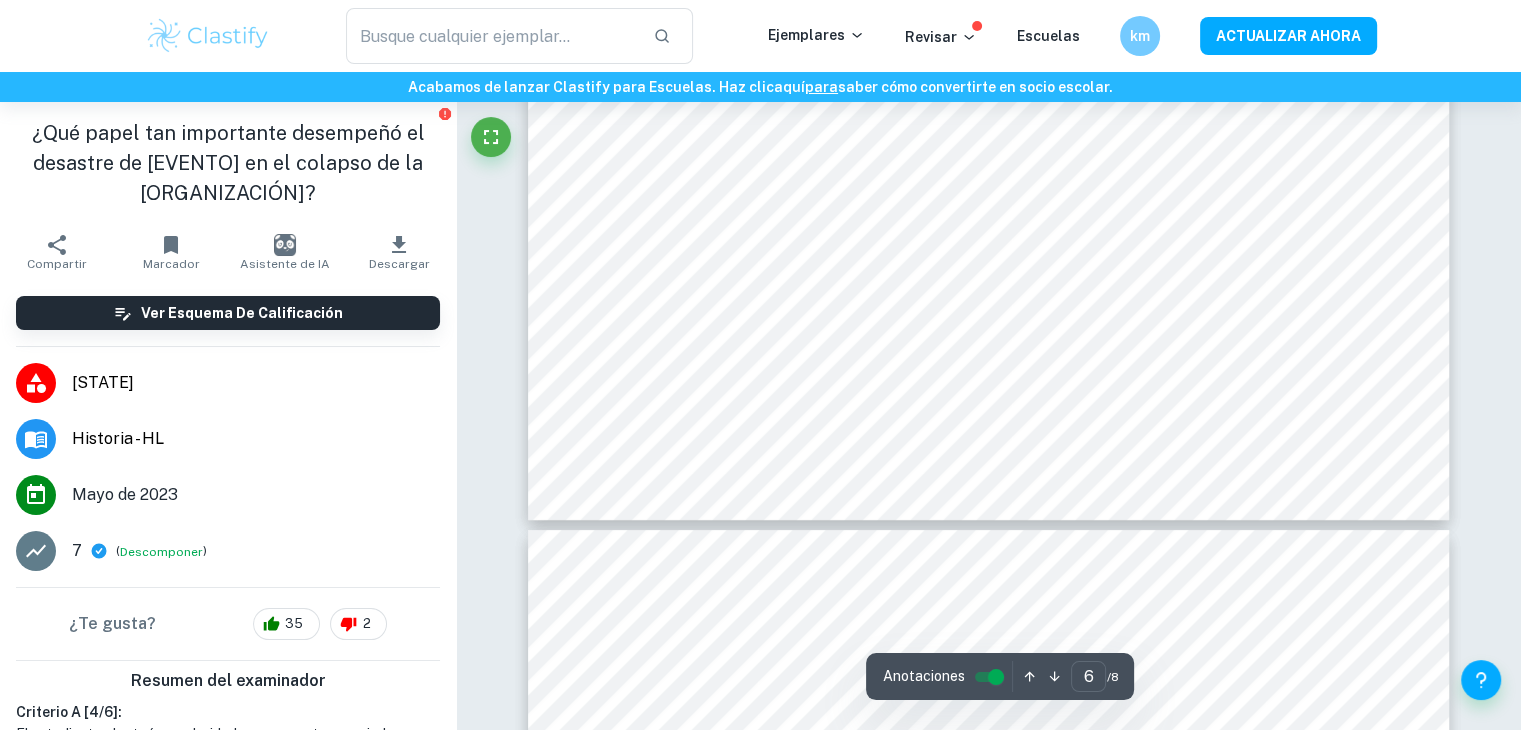 type on "7" 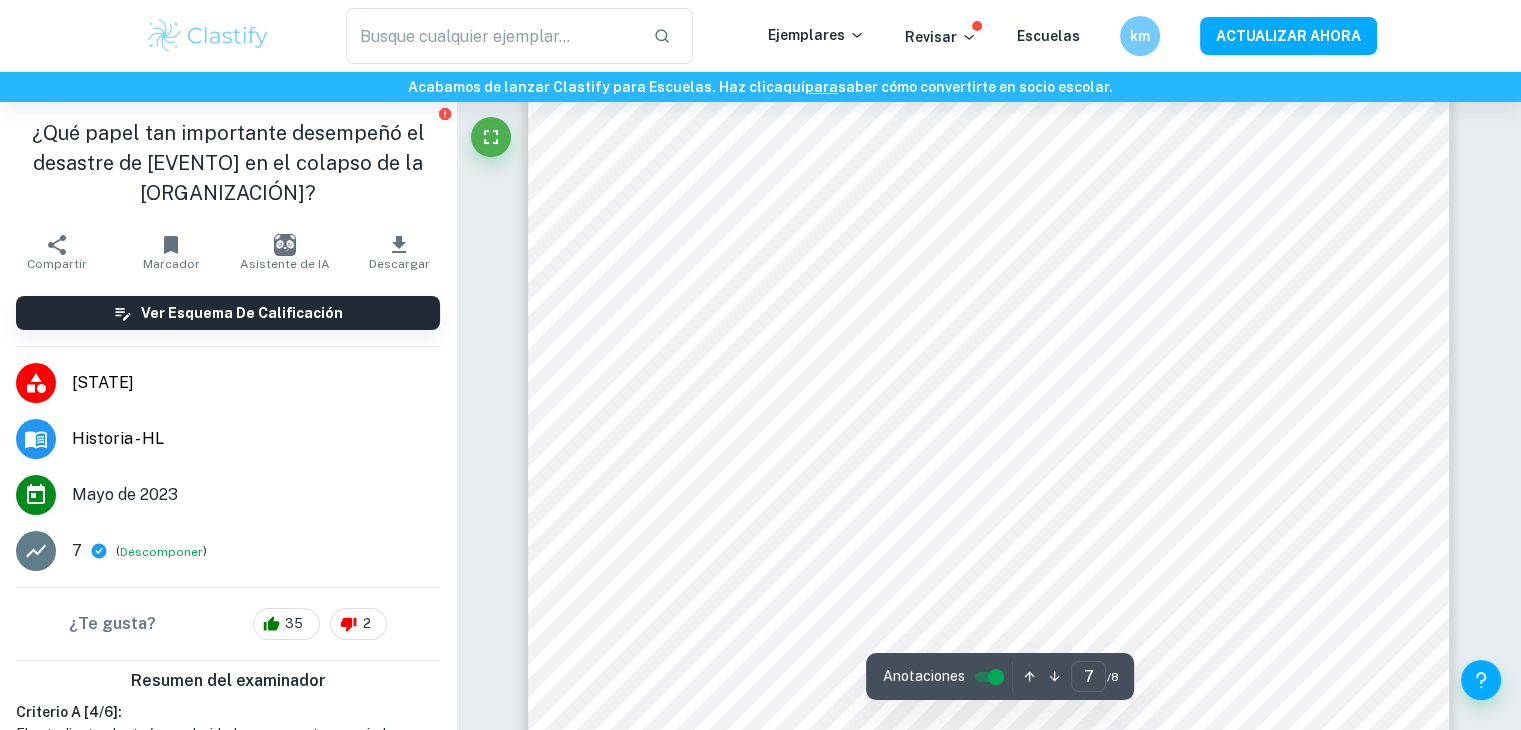scroll, scrollTop: 8529, scrollLeft: 0, axis: vertical 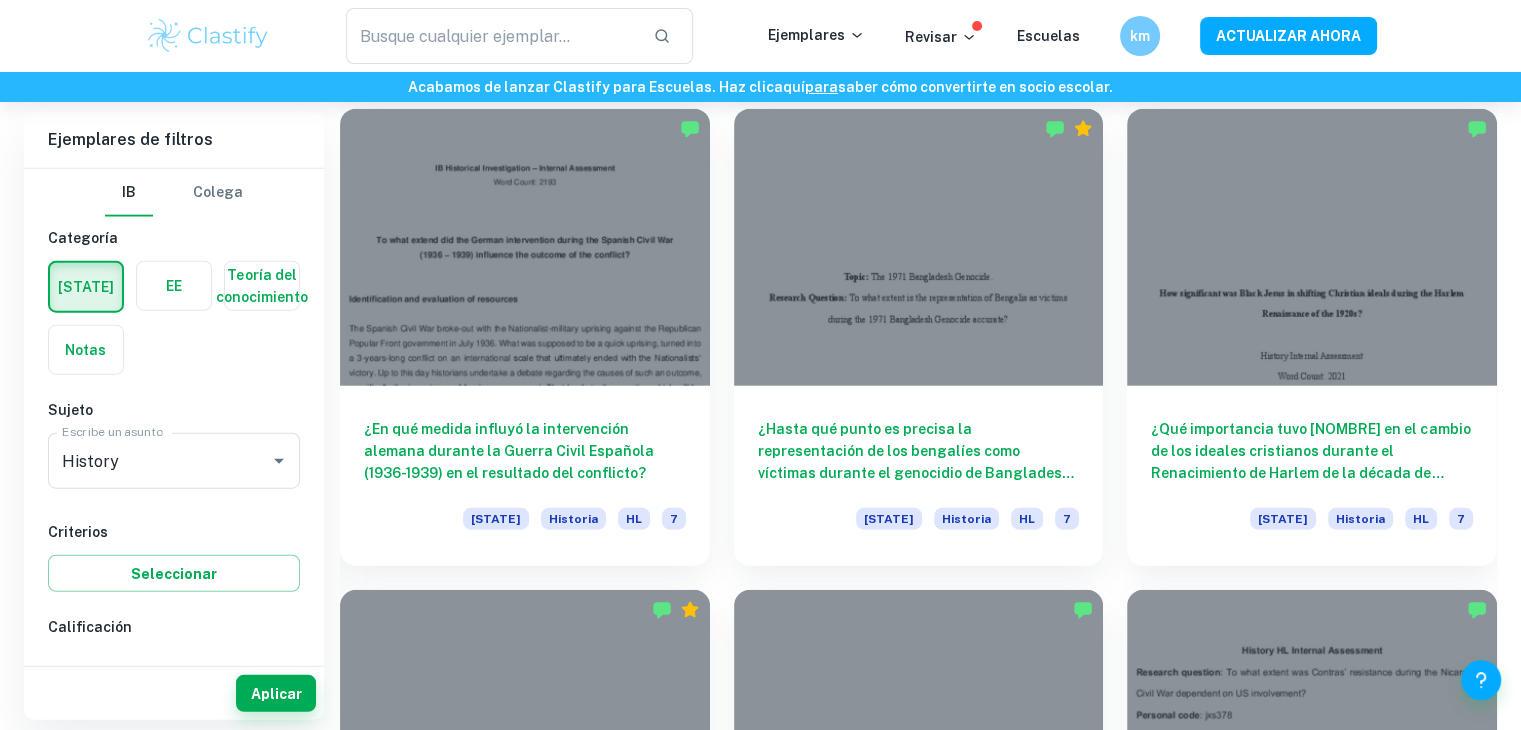 drag, startPoint x: 1256, startPoint y: 334, endPoint x: 1456, endPoint y: 17, distance: 374.81863 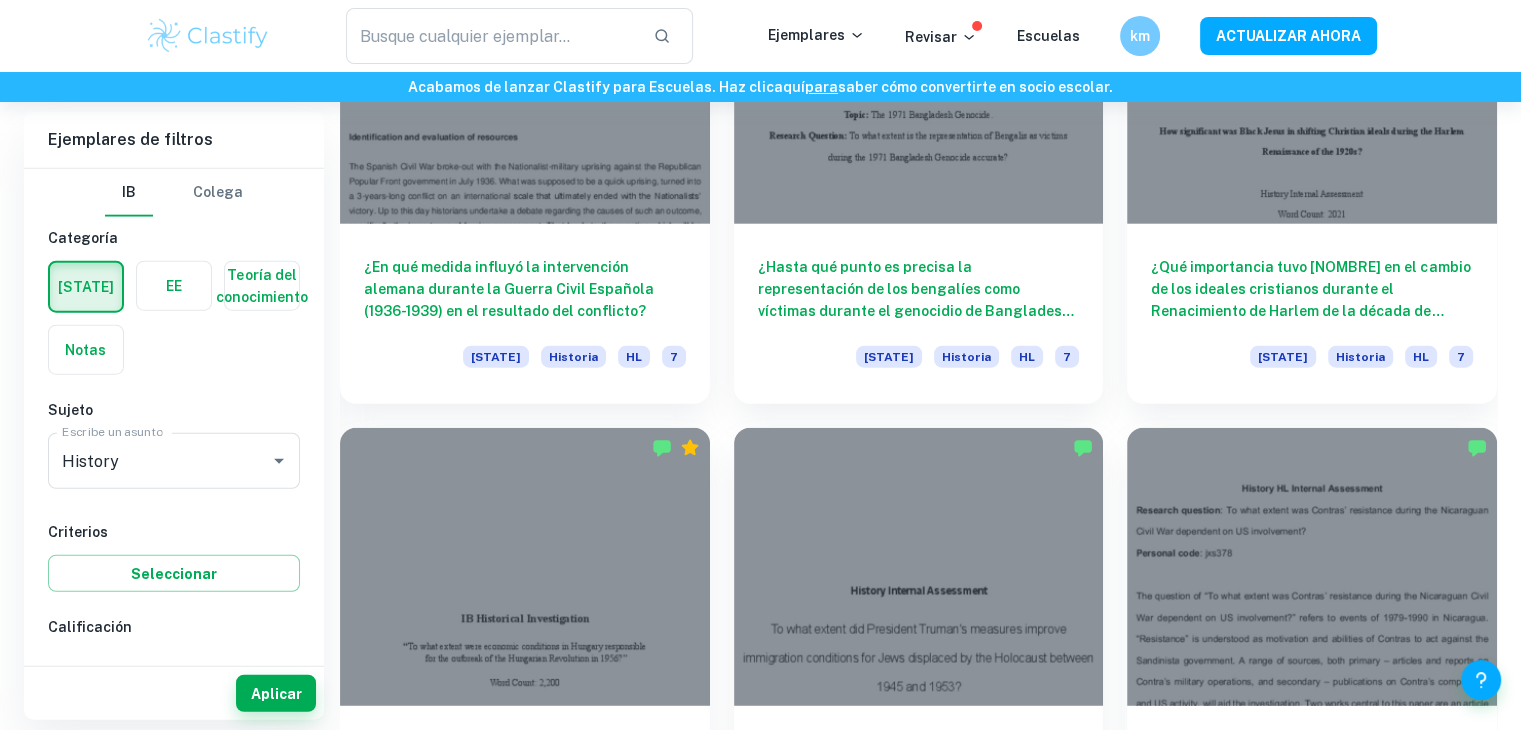 scroll, scrollTop: 5328, scrollLeft: 0, axis: vertical 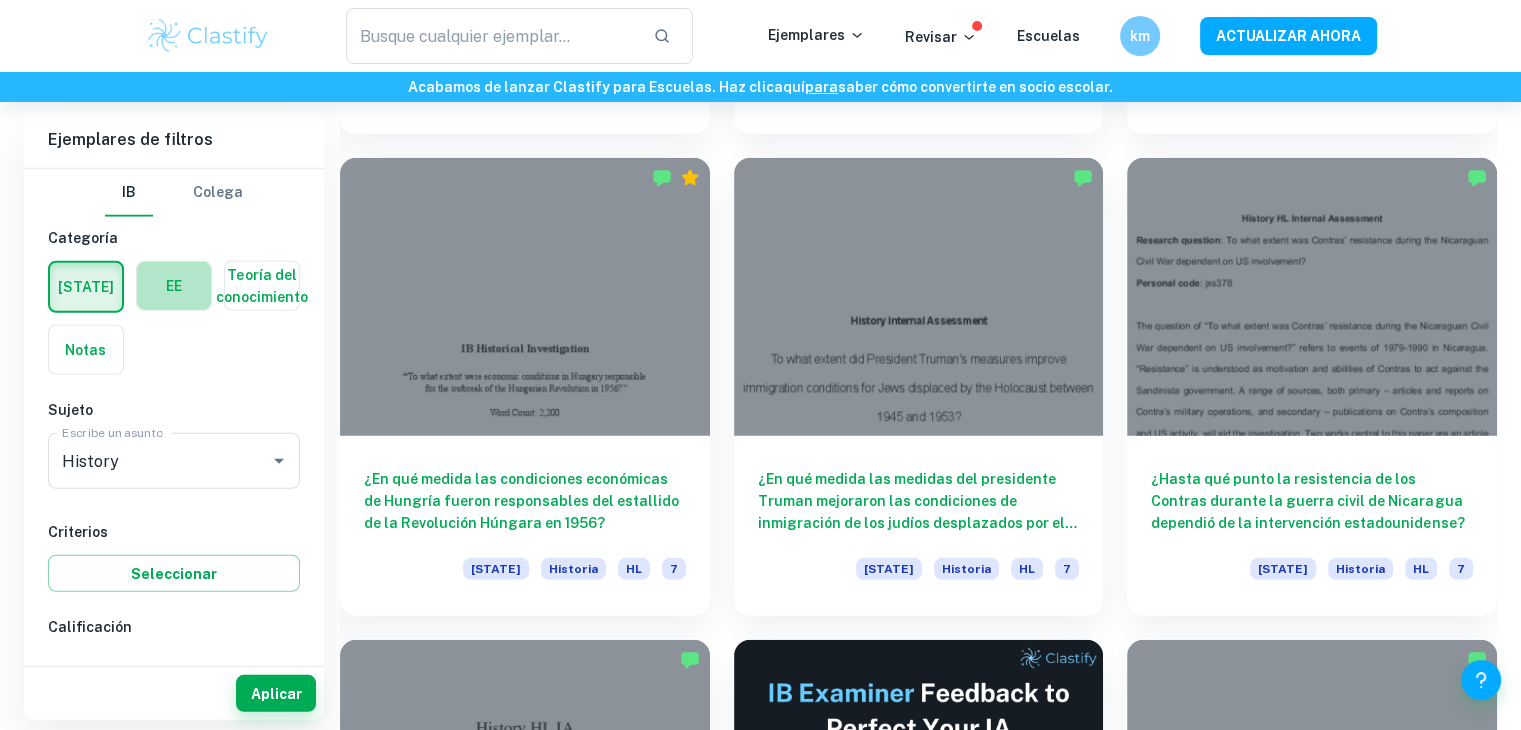 click at bounding box center [174, 286] 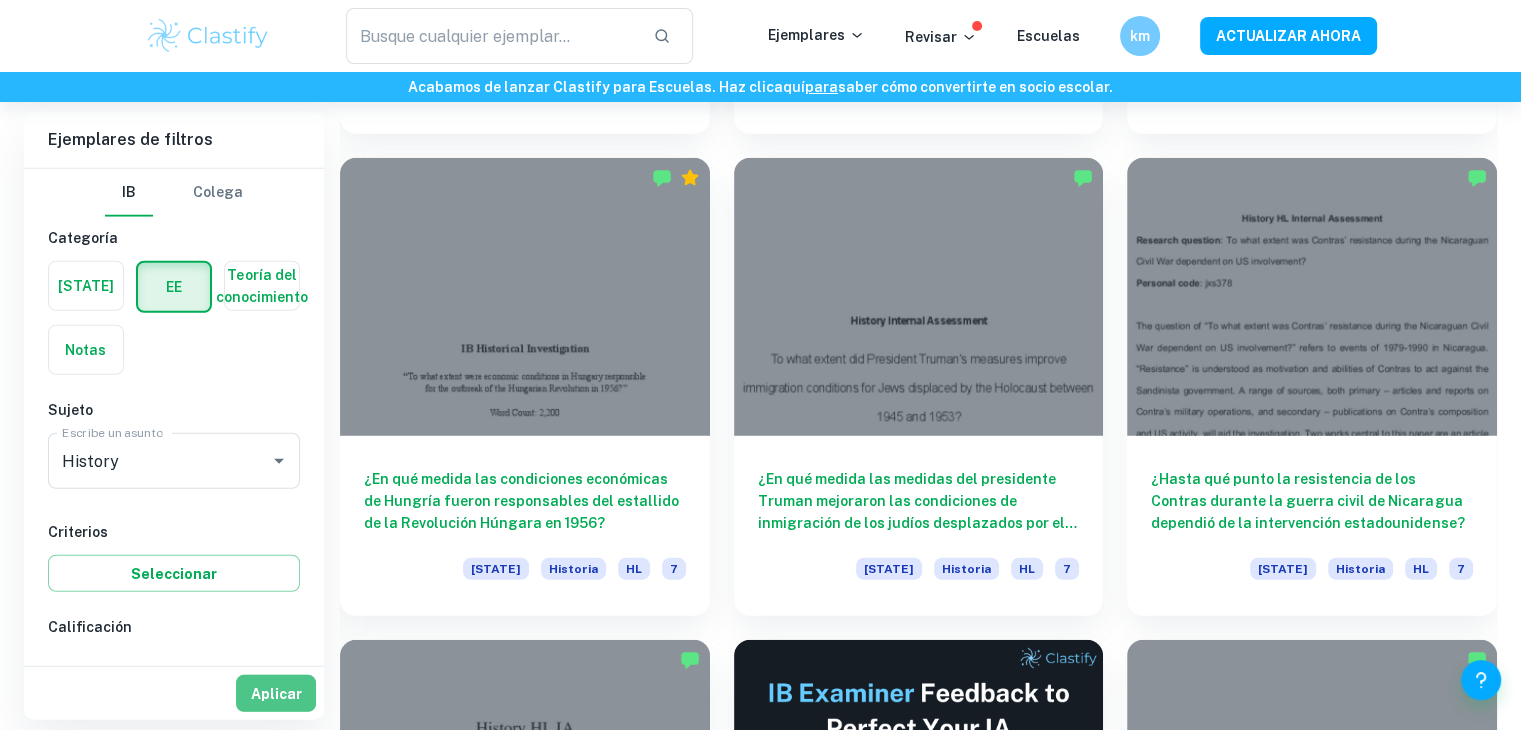 click on "Aplicar" at bounding box center (276, 694) 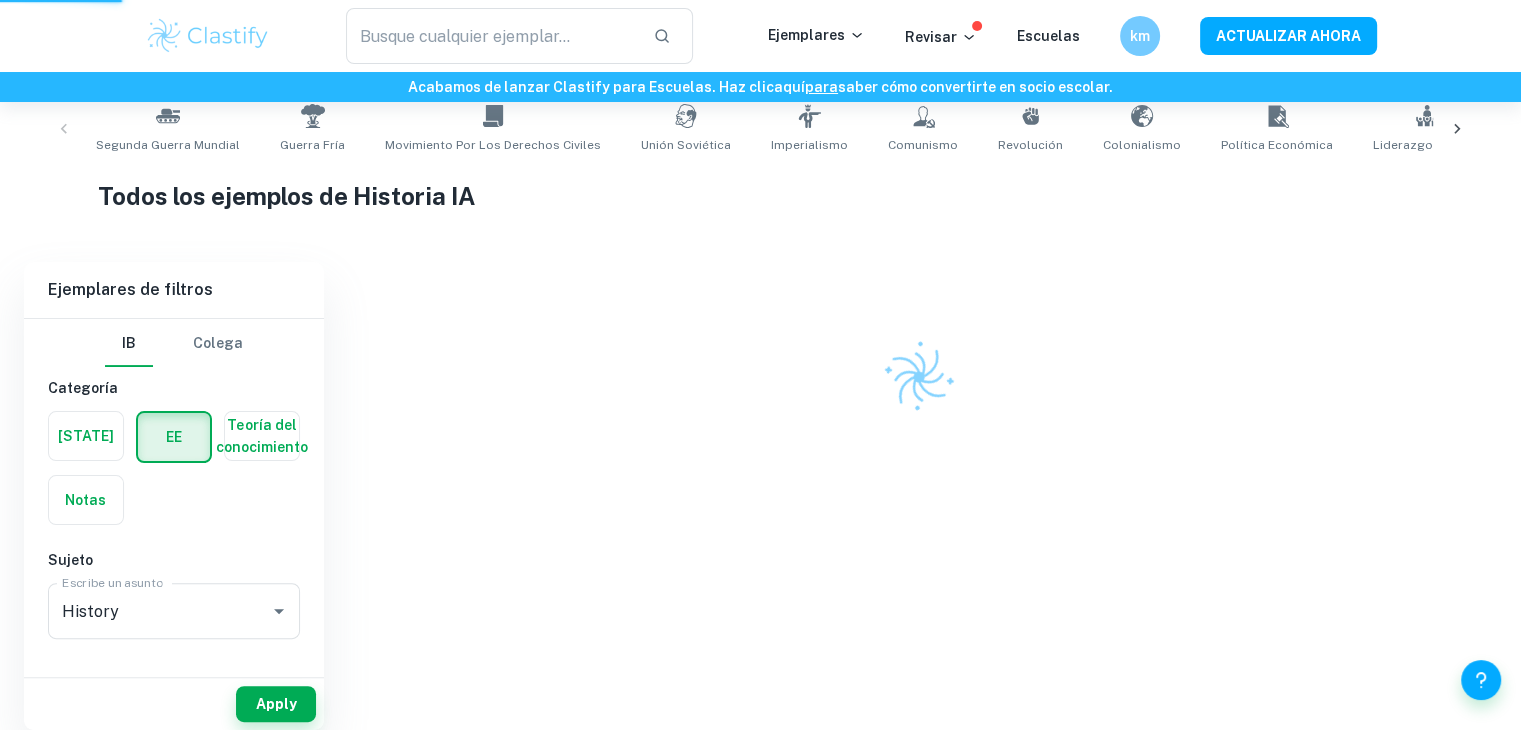 scroll, scrollTop: 402, scrollLeft: 0, axis: vertical 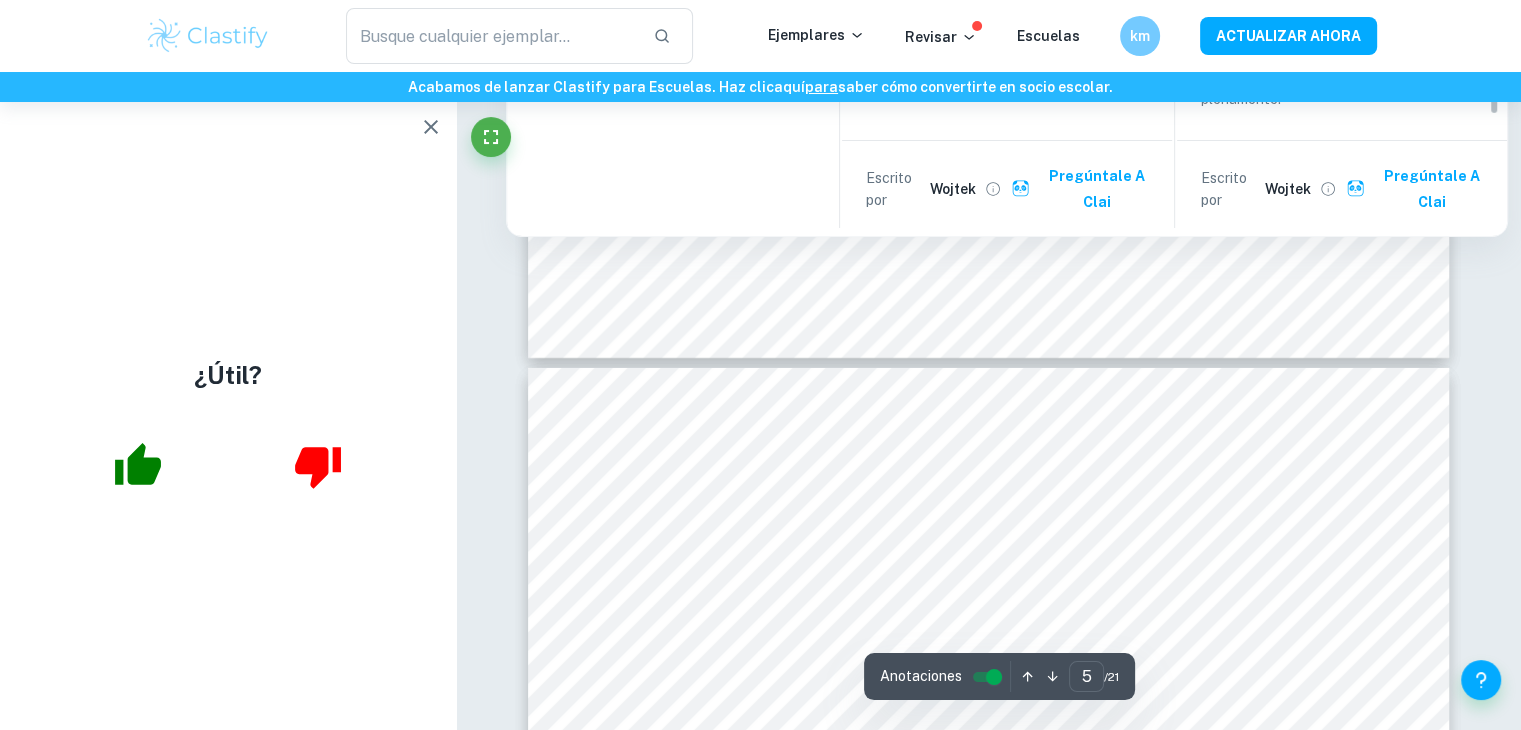 type on "6" 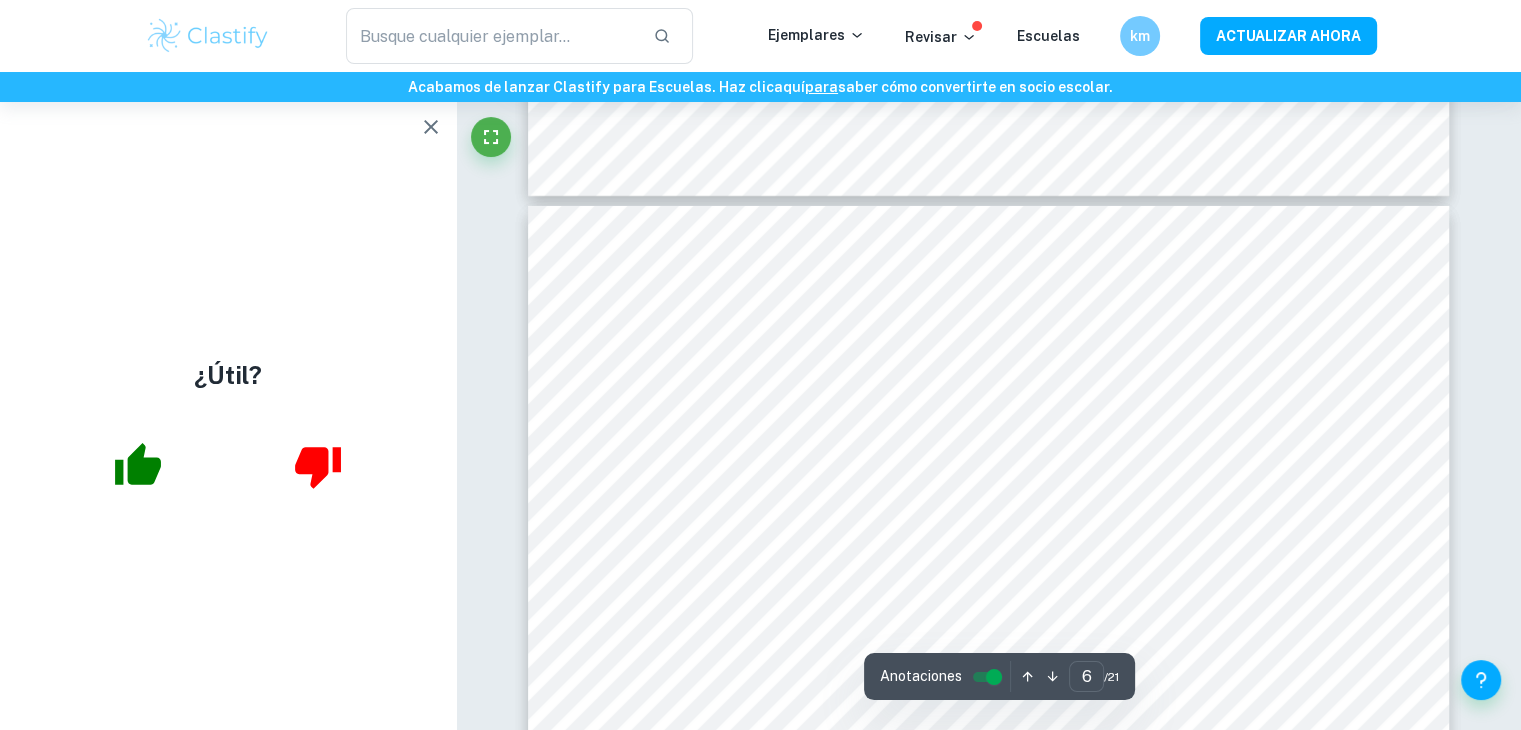 scroll, scrollTop: 6784, scrollLeft: 0, axis: vertical 